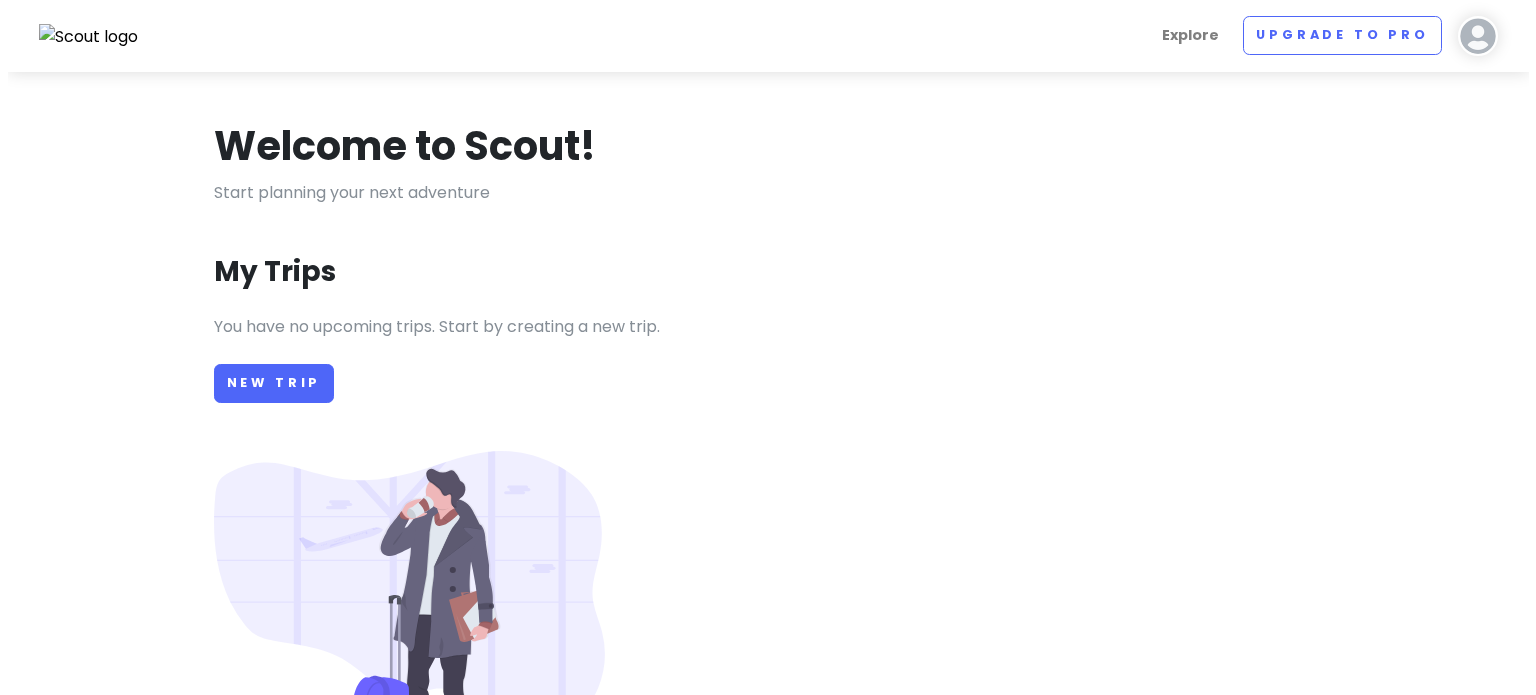 scroll, scrollTop: 0, scrollLeft: 0, axis: both 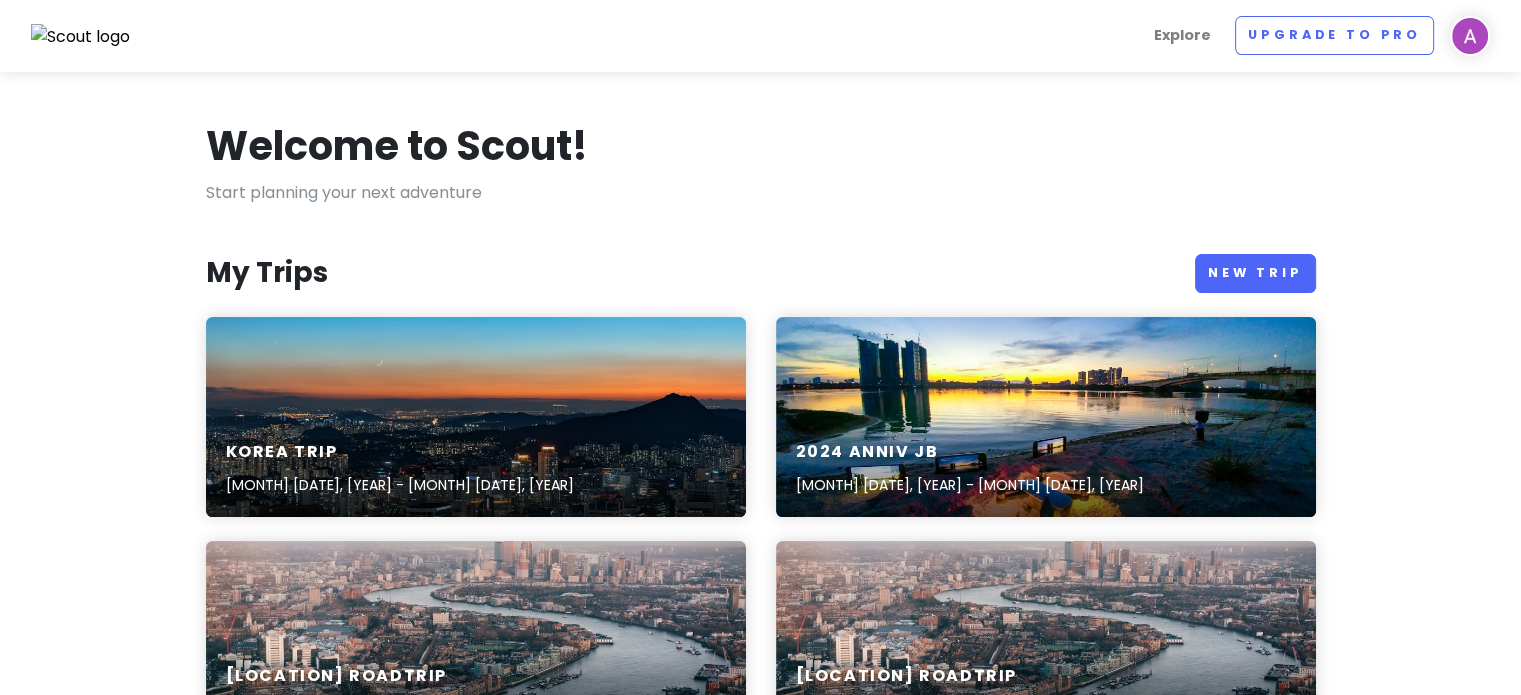 click on "[COUNTRY] Trip [MONTH] [DATE], [YEAR] - [MONTH] [DATE], [YEAR]" at bounding box center (476, 417) 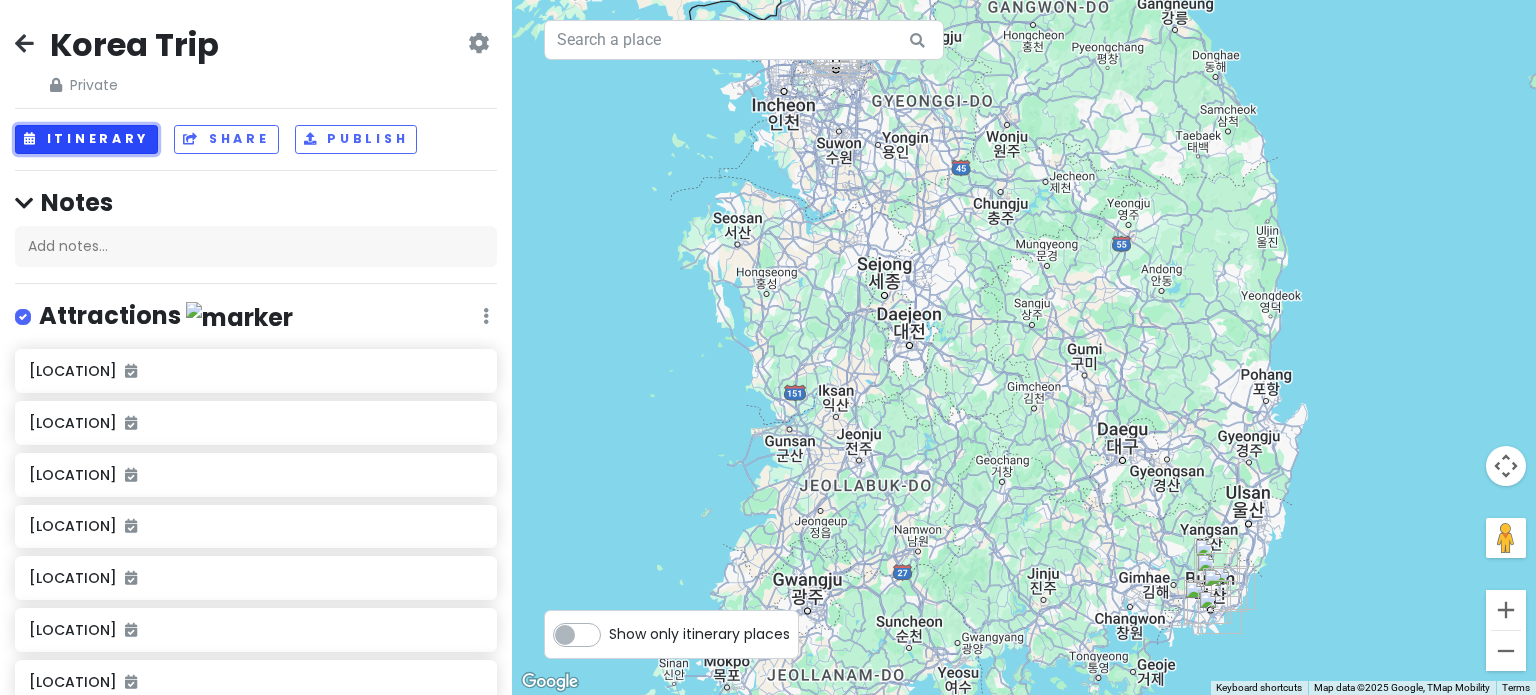 click on "Itinerary" at bounding box center [86, 139] 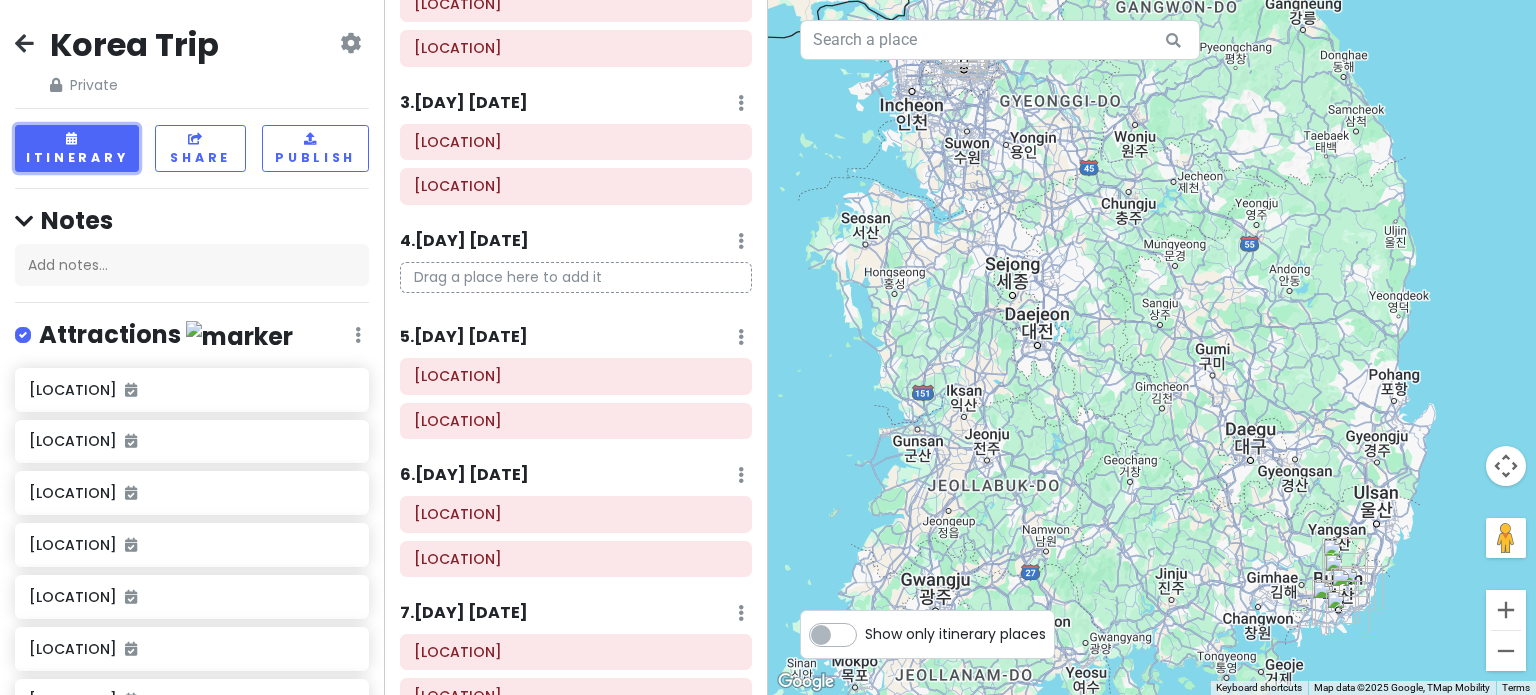 scroll, scrollTop: 0, scrollLeft: 0, axis: both 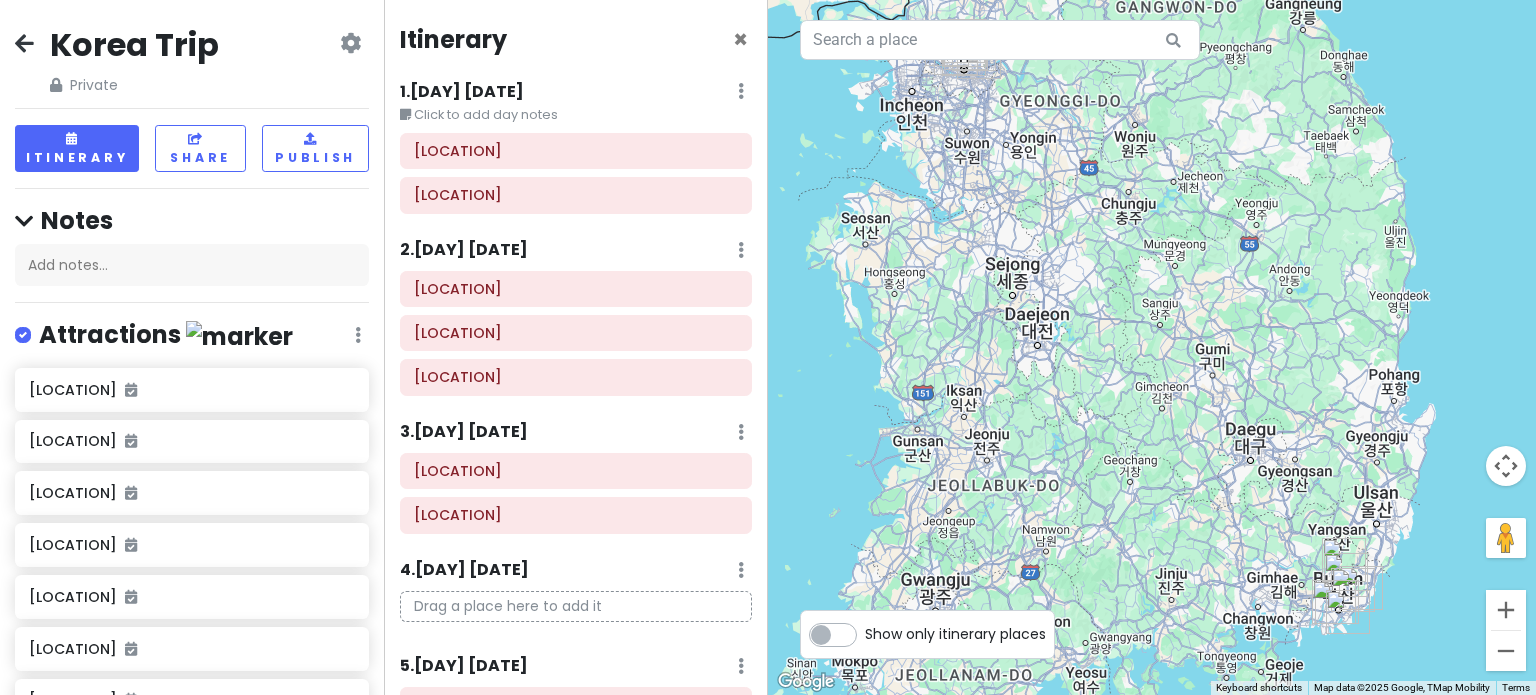 click on "[NUMBER] [DAY] [DATE]" at bounding box center (462, 92) 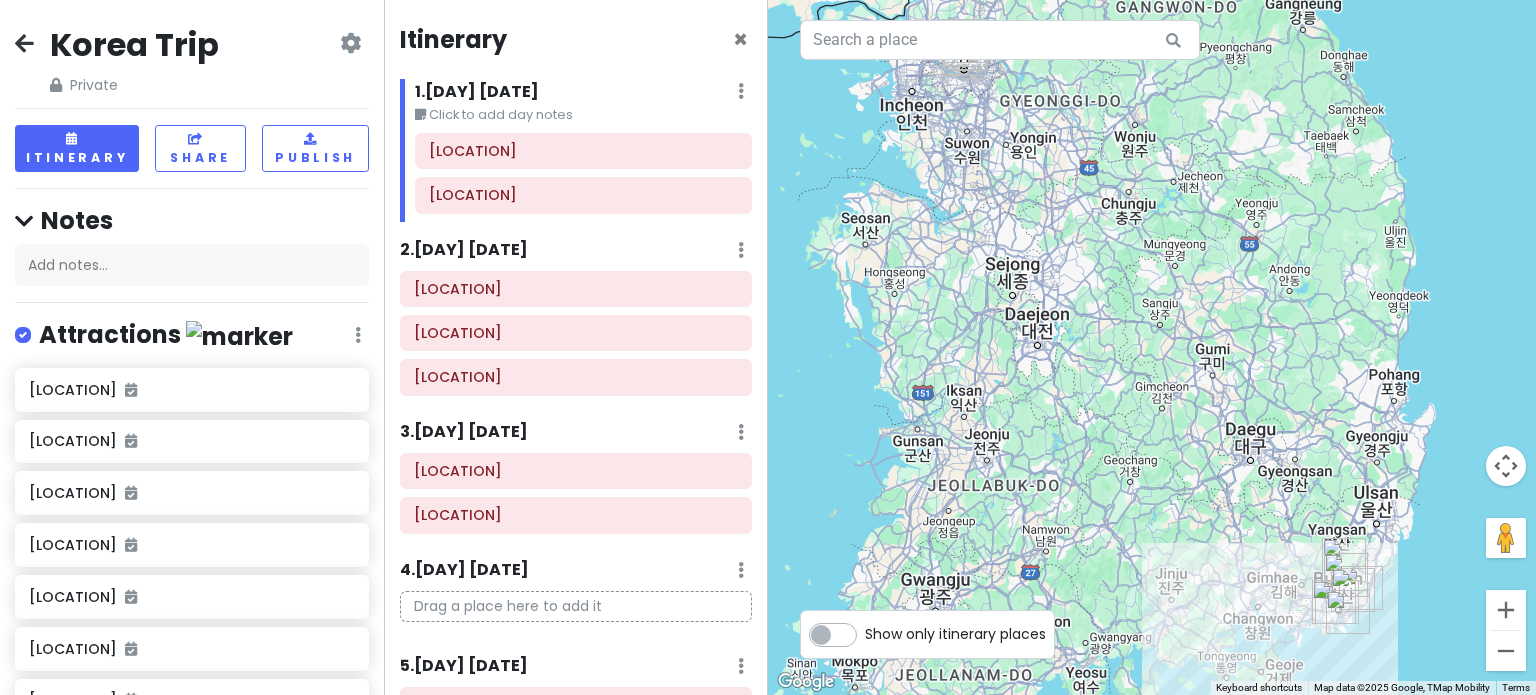 click on "[NUMBER] [DAY] [DATE]" at bounding box center (464, 250) 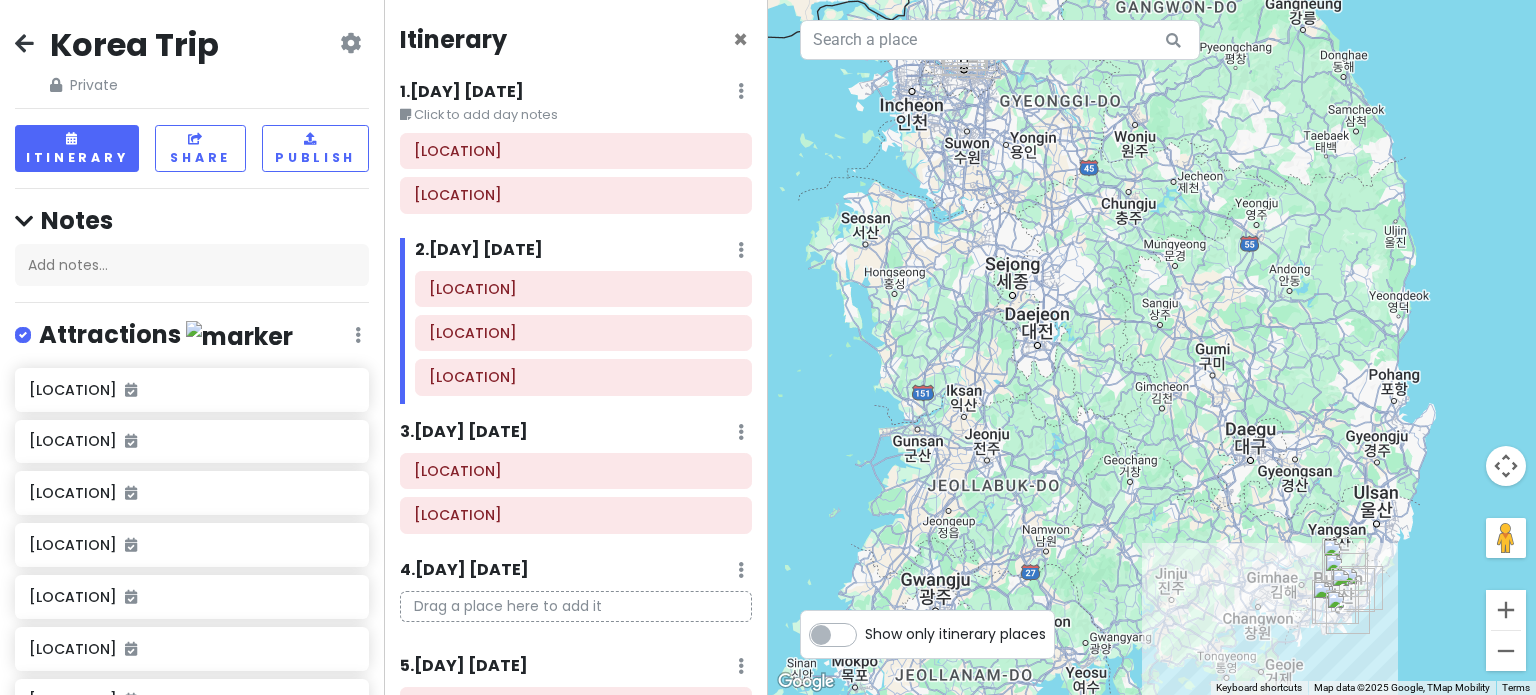 click on "[NUMBER] [DAY] [DATE]" at bounding box center (462, 92) 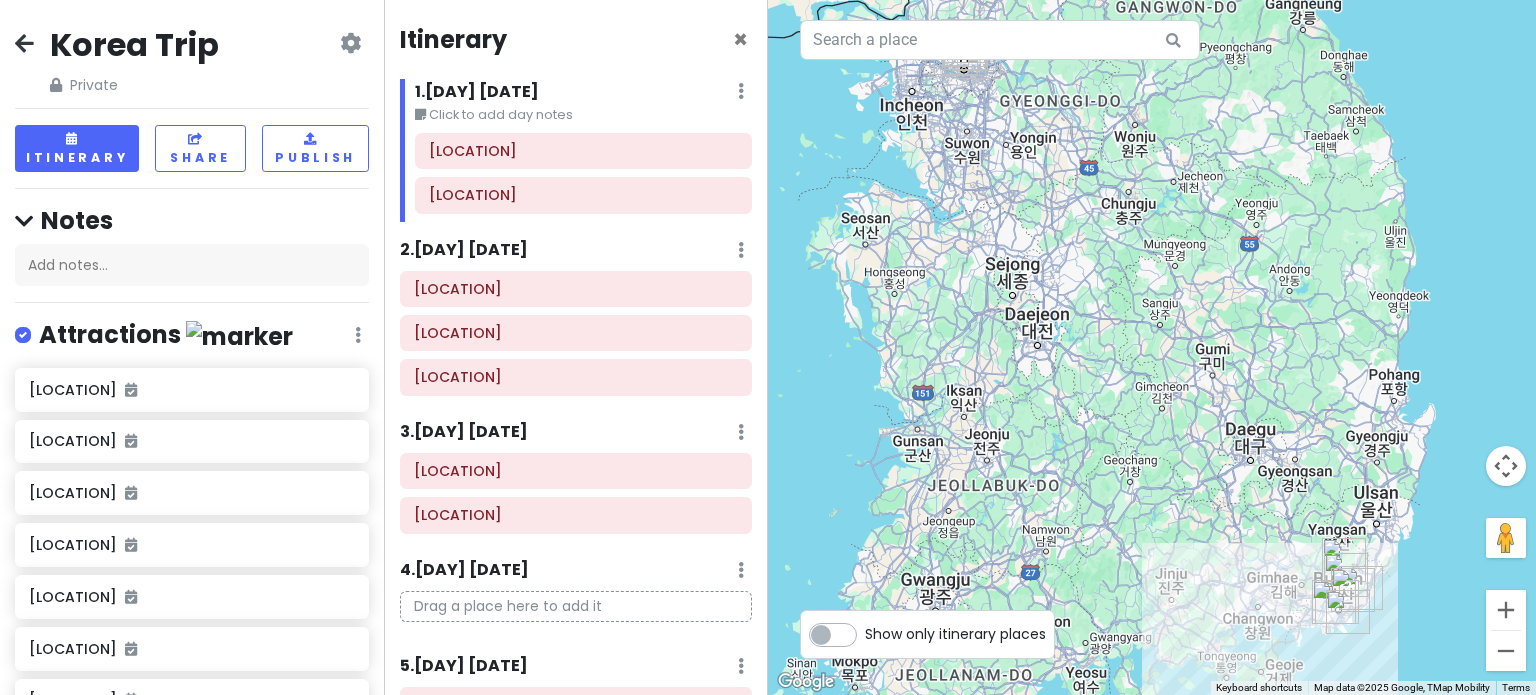 click on "Click to add day notes" at bounding box center (583, 115) 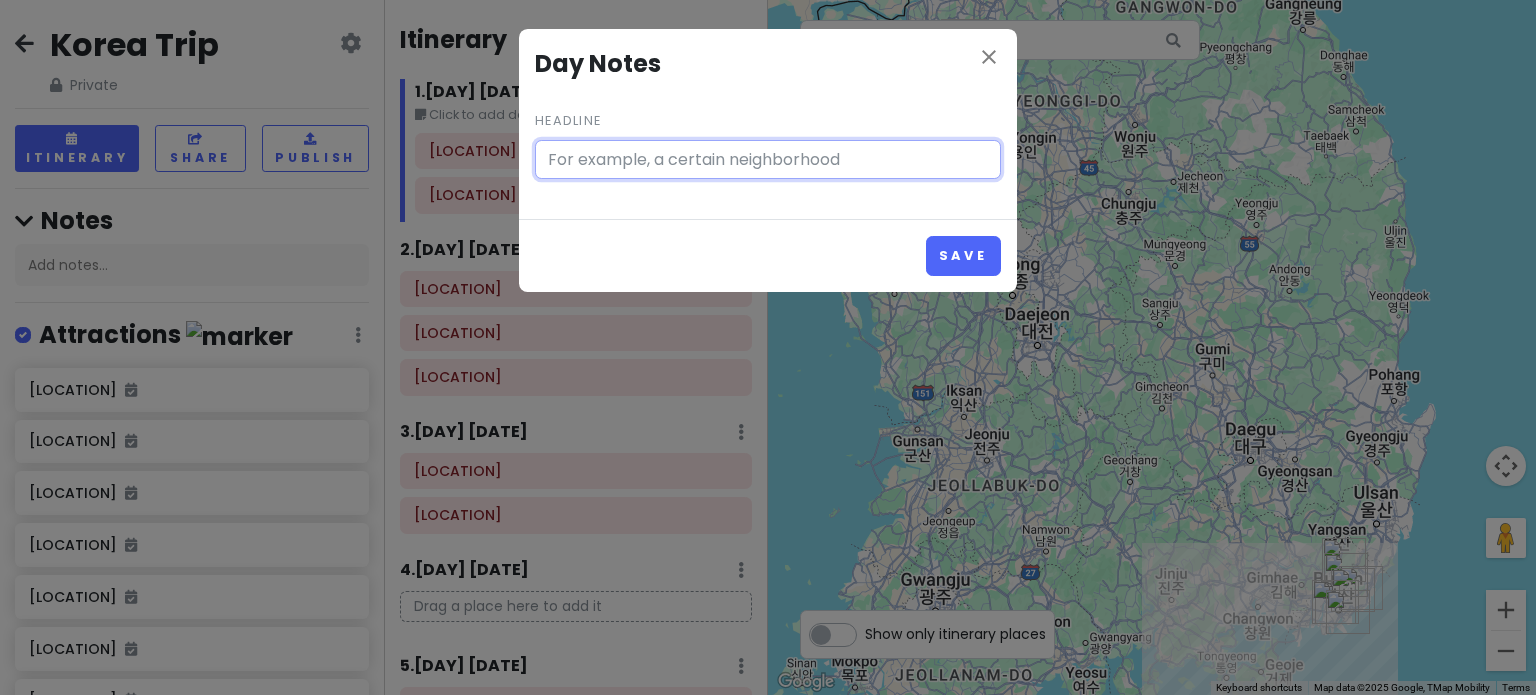 type on "Click to add day notes" 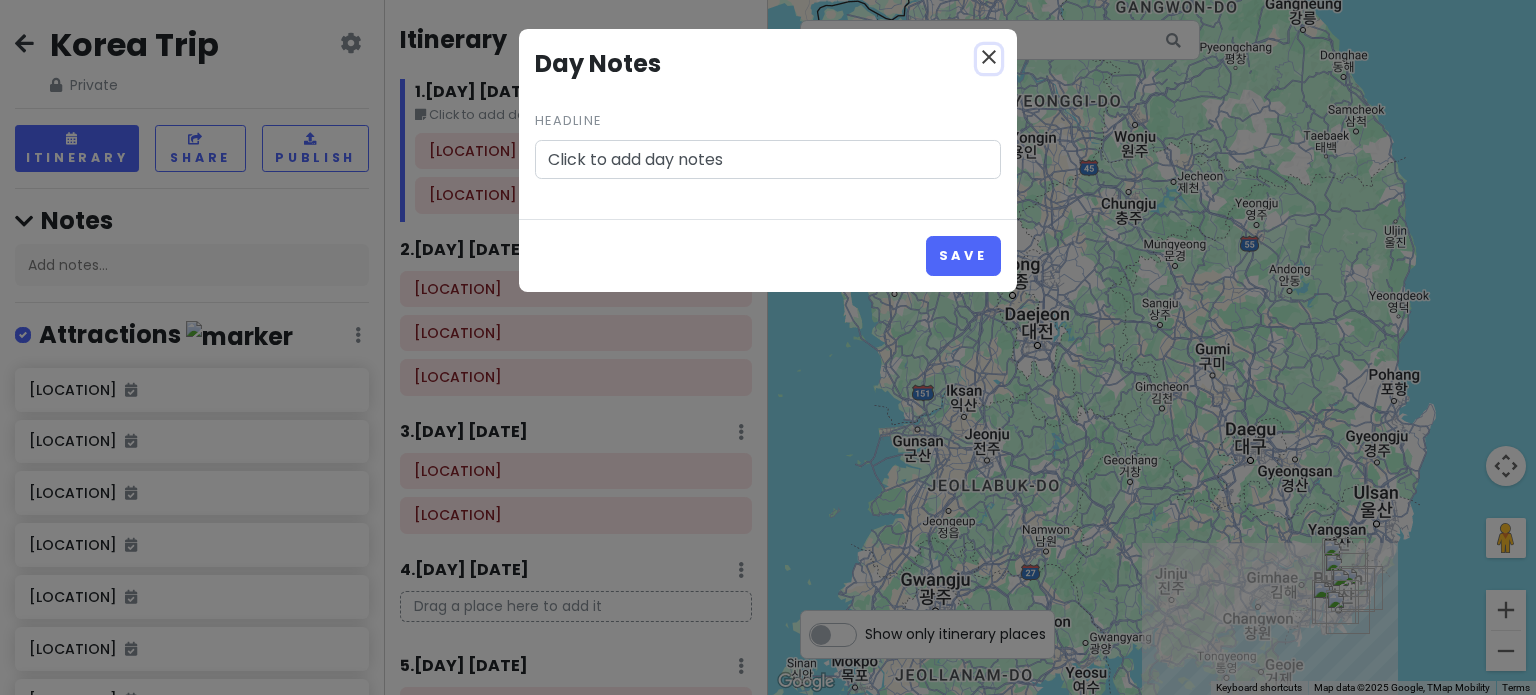 click on "close" at bounding box center (989, 57) 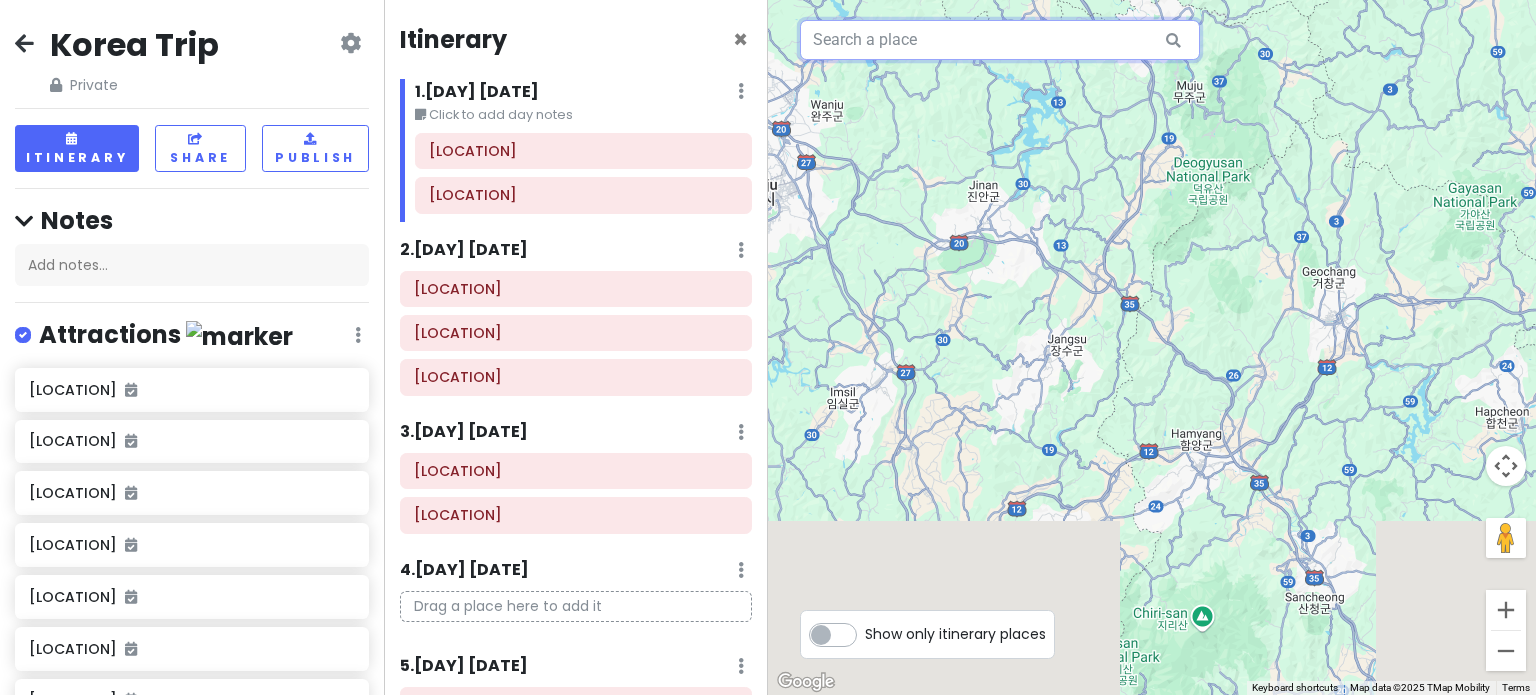 drag, startPoint x: 1087, startPoint y: 475, endPoint x: 989, endPoint y: -69, distance: 552.7567 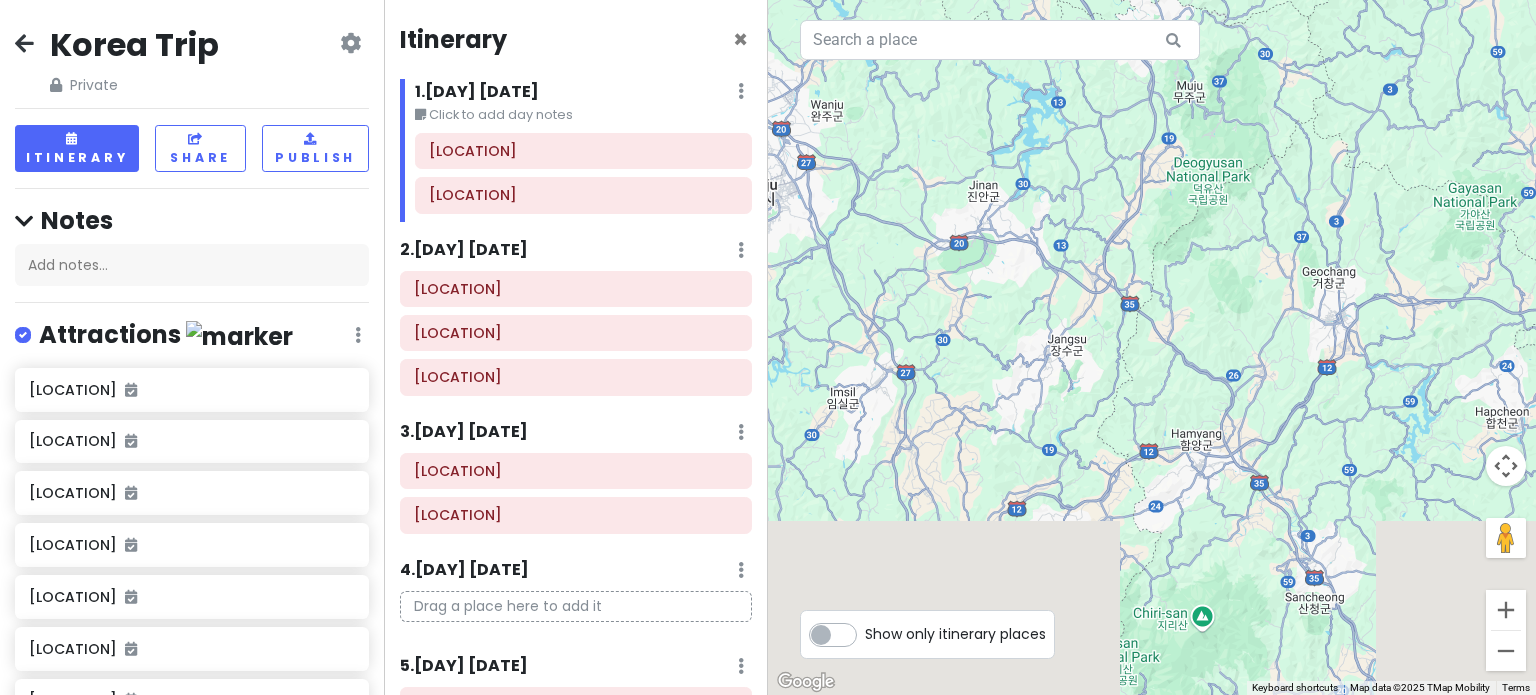 click on "Itinerary × 1 . [DAY] [DATE] Edit Day Notes Delete Day [LOCATION] [LOCATION] 2 . [DAY] [DATE] Add Day Notes Delete Day [LOCATION] [LOCATION] [LOCATION] 3 . [DAY] [DATE] Add Day Notes Delete Day [LOCATION] [LOCATION] 4 . [DAY] [DATE] Add Day Notes Delete Day Drag a place here to add it 5 . [DAY] [DATE] Add Day Notes Delete Day [LOCATION] [LOCATION] 6 . [DAY] [DATE] Delete Day" at bounding box center [768, 347] 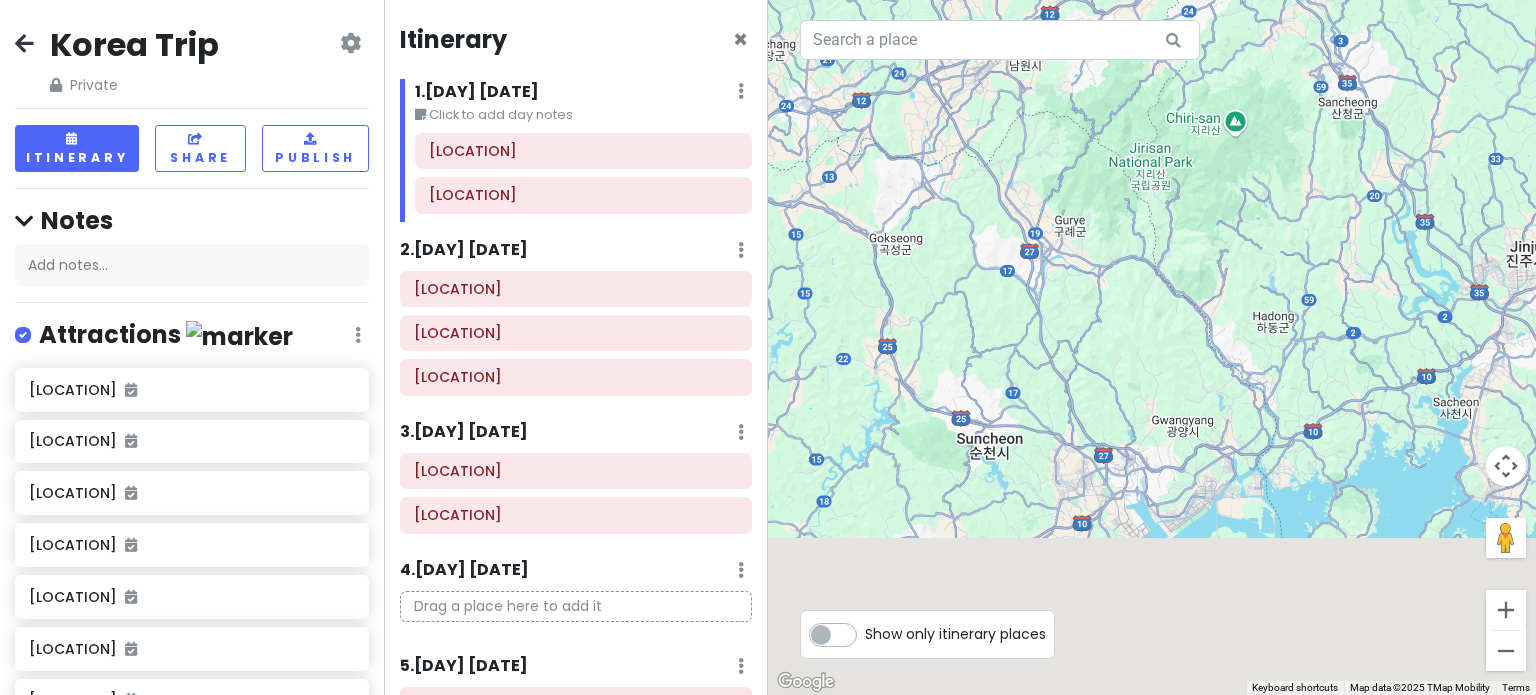 drag, startPoint x: 1119, startPoint y: 83, endPoint x: 763, endPoint y: 3, distance: 364.87805 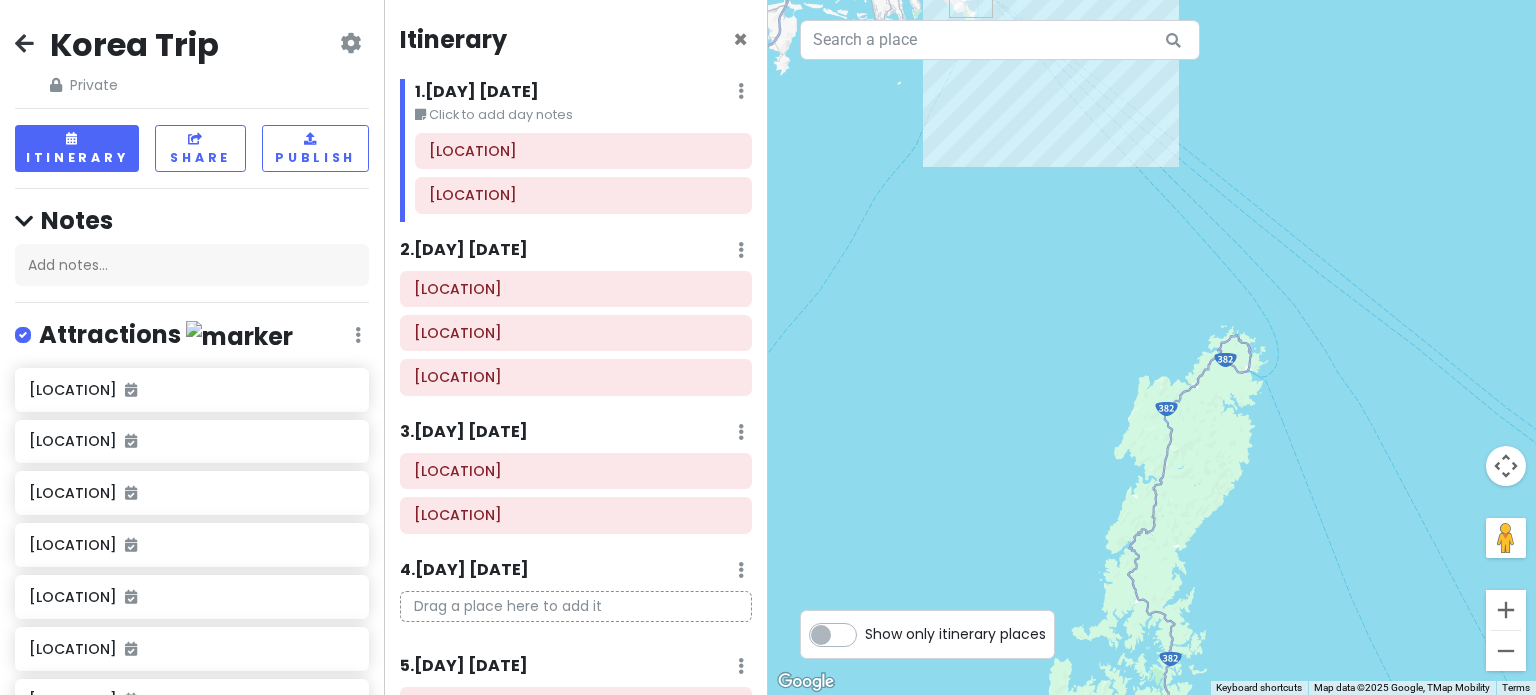 drag, startPoint x: 1278, startPoint y: 356, endPoint x: 1432, endPoint y: 481, distance: 198.34566 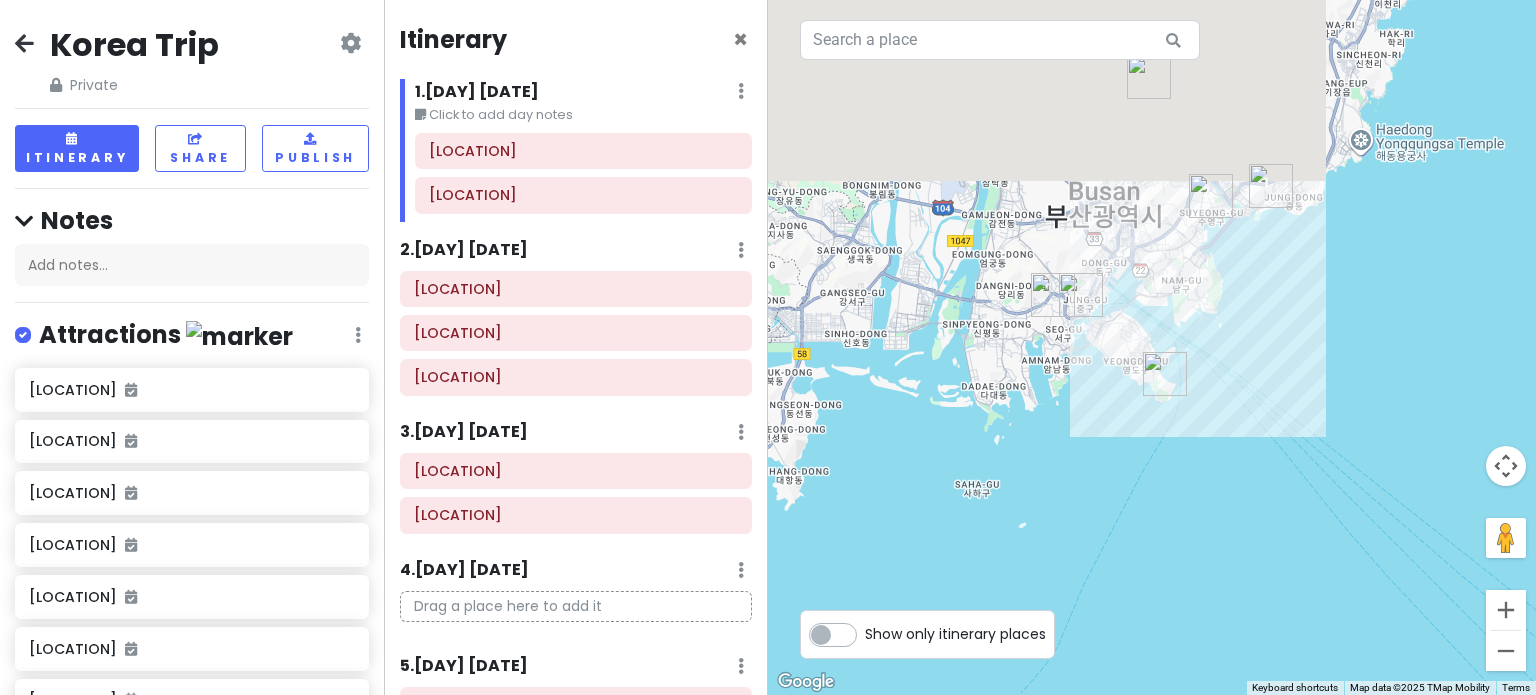 drag, startPoint x: 1254, startPoint y: 164, endPoint x: 1280, endPoint y: 415, distance: 252.34302 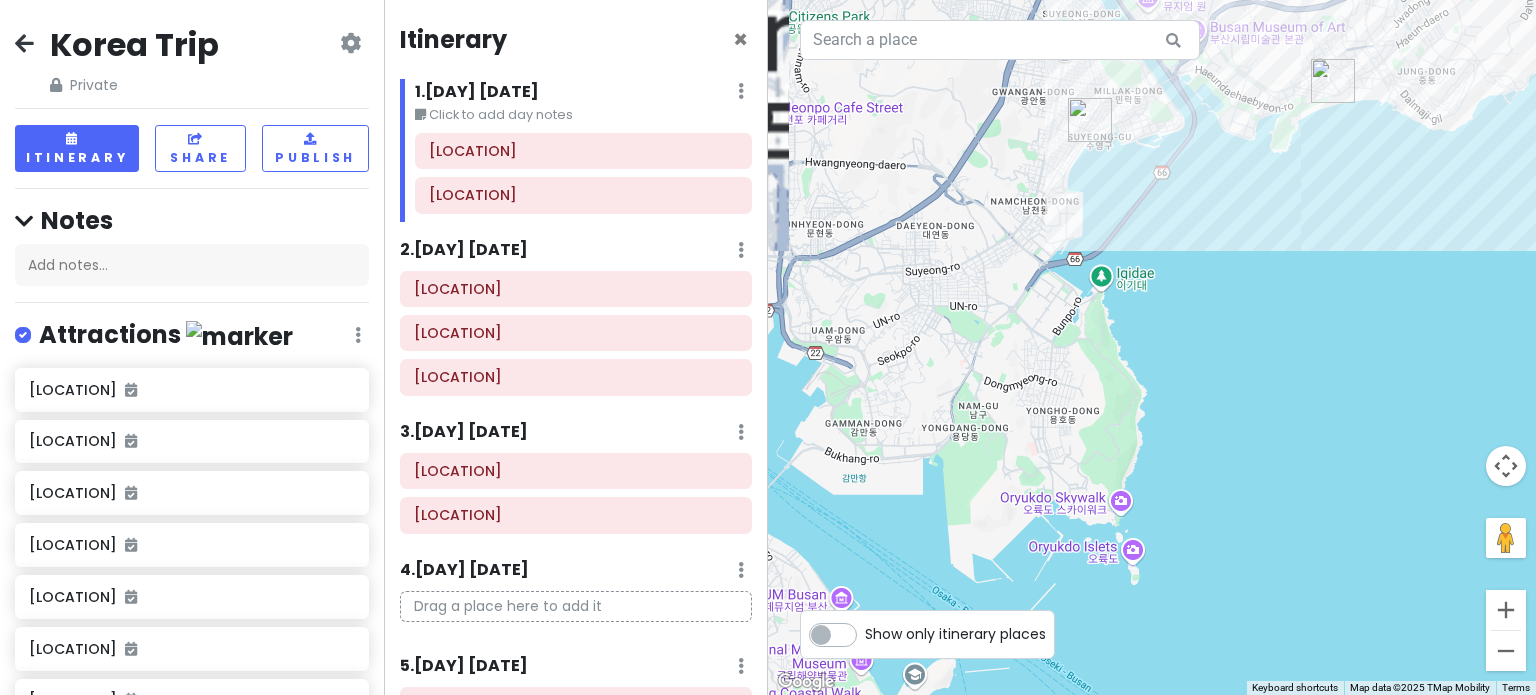 drag, startPoint x: 1277, startPoint y: 198, endPoint x: 1226, endPoint y: 386, distance: 194.79477 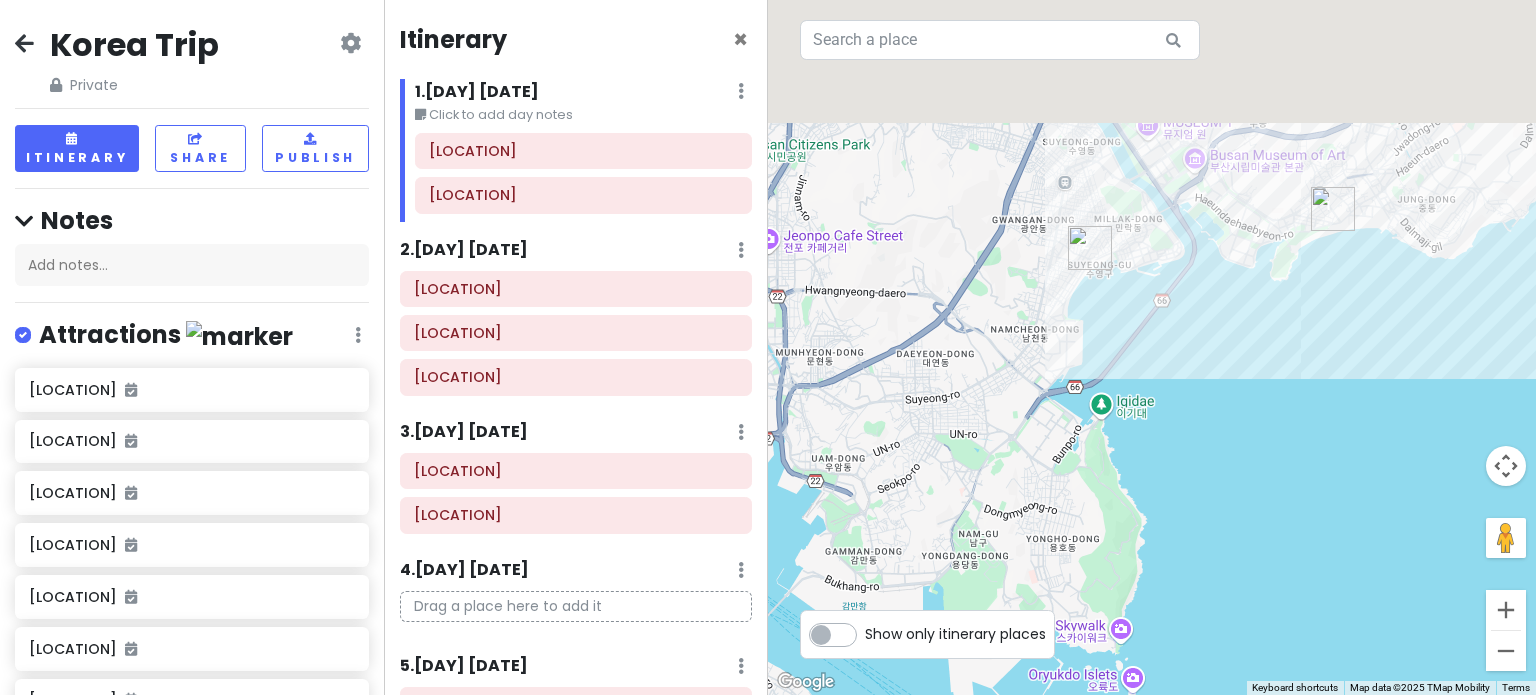 drag, startPoint x: 1183, startPoint y: 326, endPoint x: 1185, endPoint y: 397, distance: 71.02816 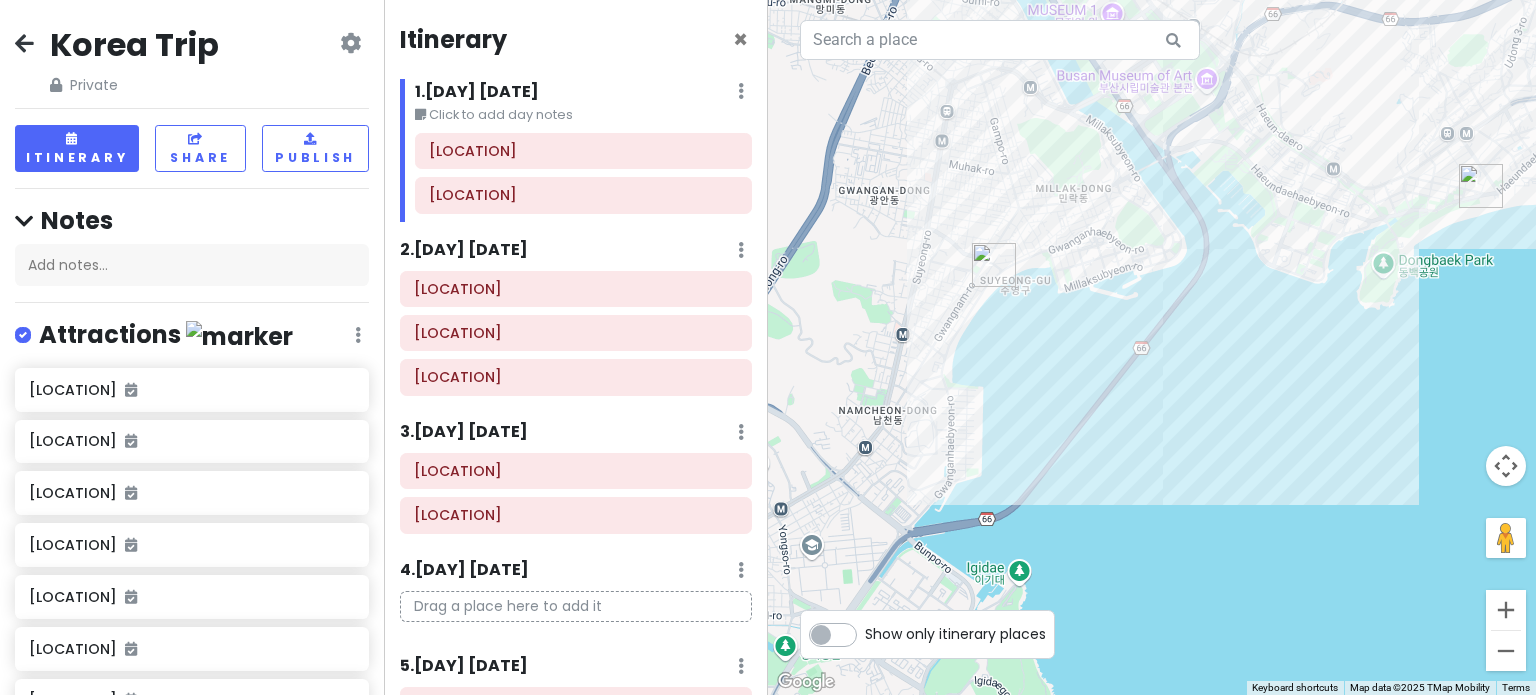 click at bounding box center [1152, 347] 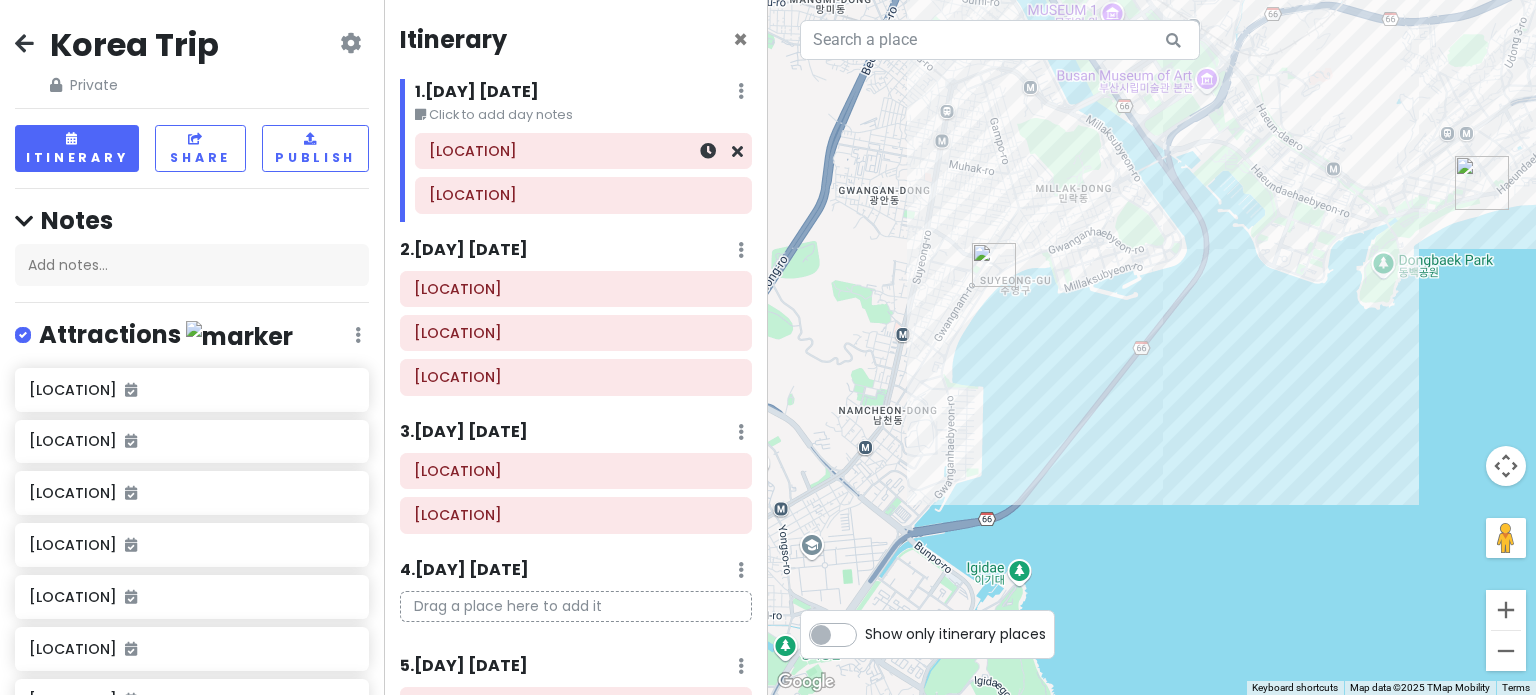click on "[LOCATION]" at bounding box center (583, 151) 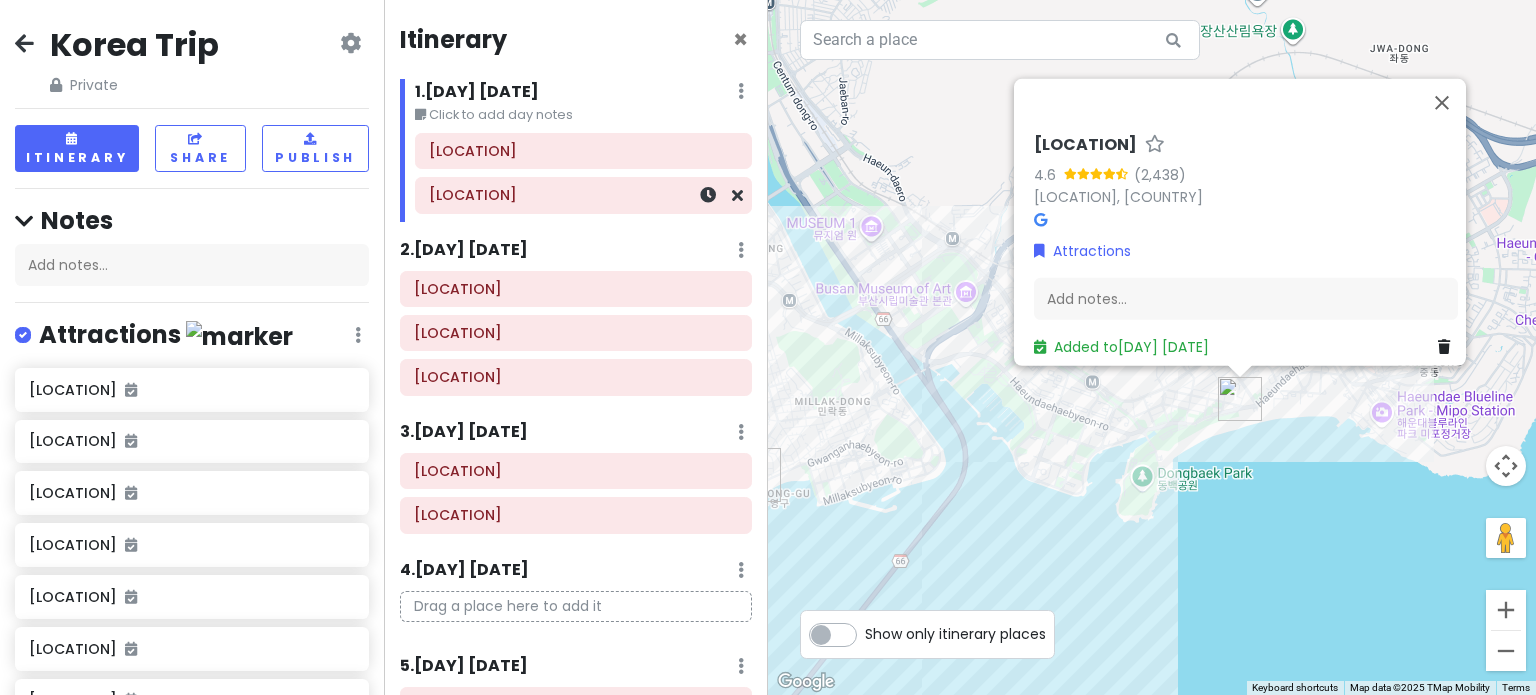click on "[LOCATION]" at bounding box center (583, 195) 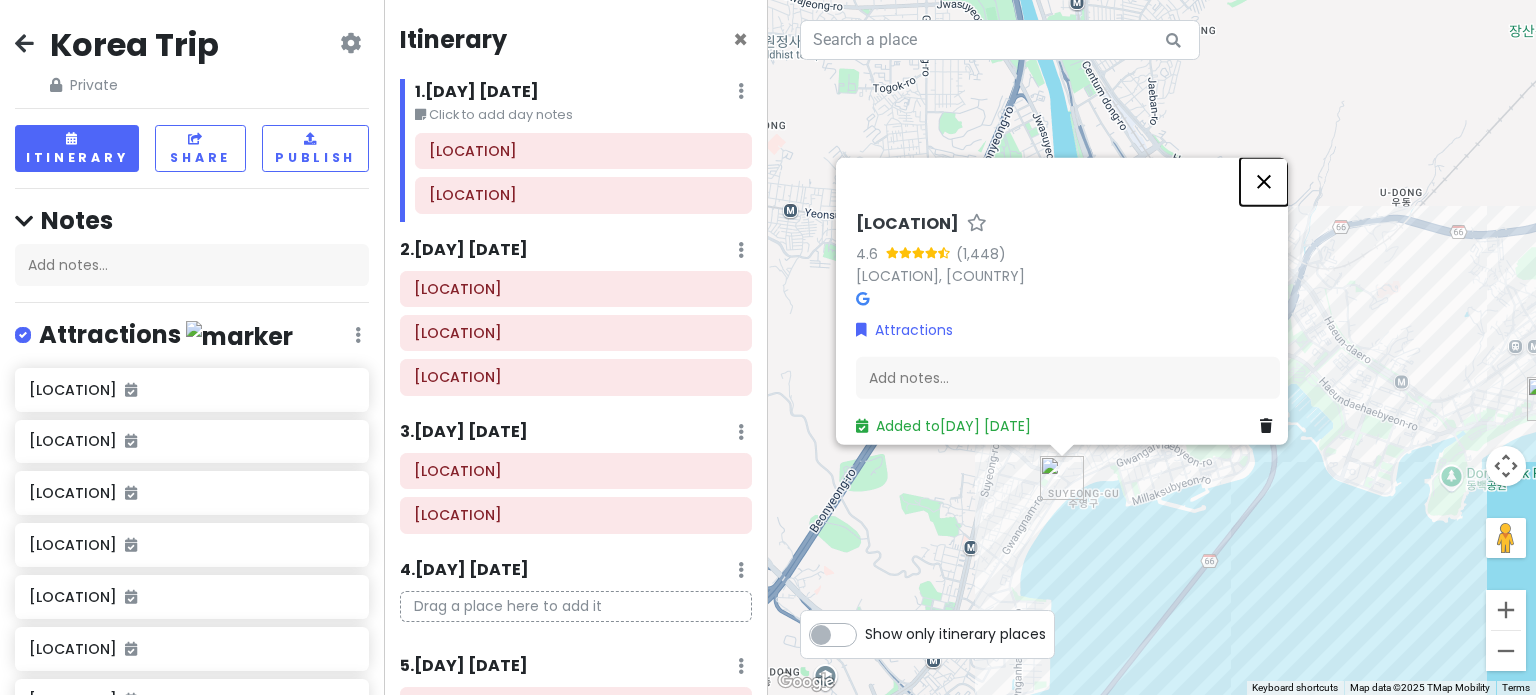 click at bounding box center (1264, 181) 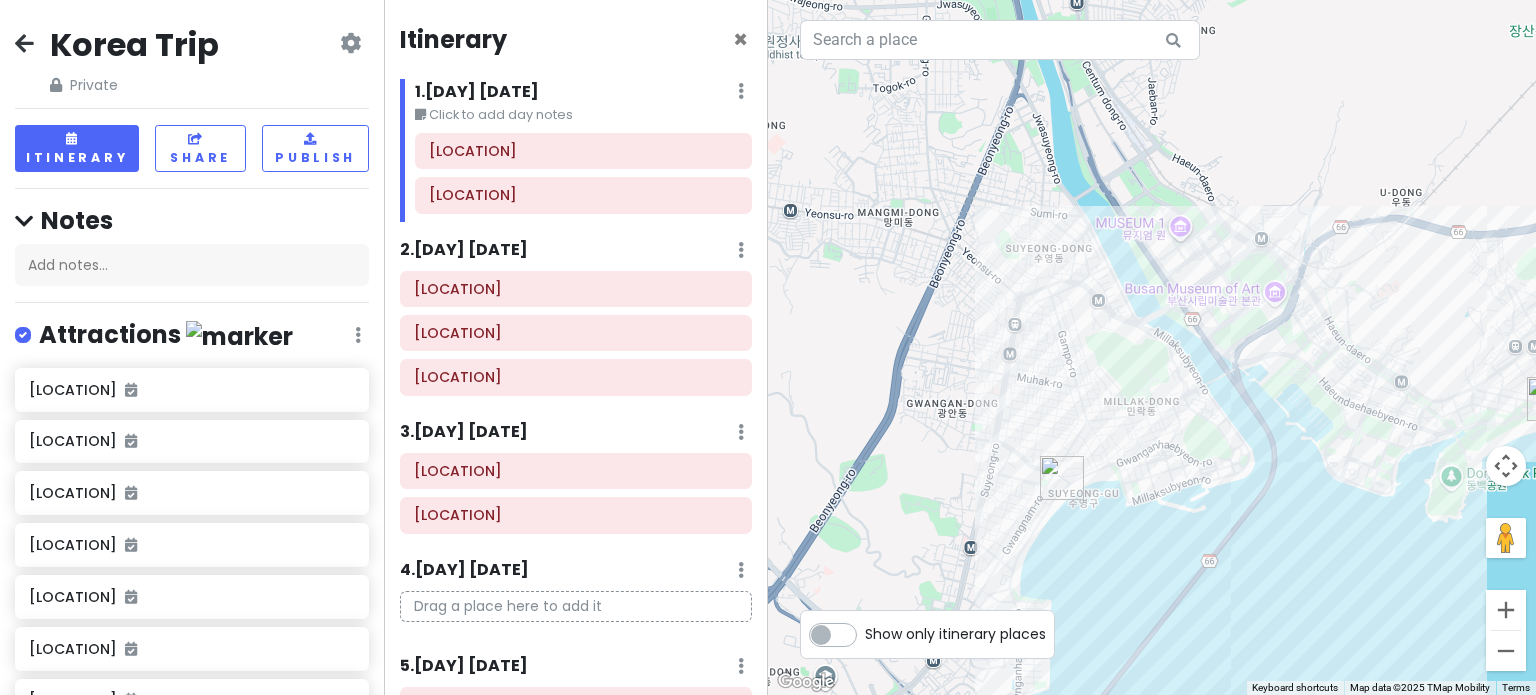 click on "[NUMBER] [DAY] [DATE] Add Day Notes Delete Day" at bounding box center (576, 255) 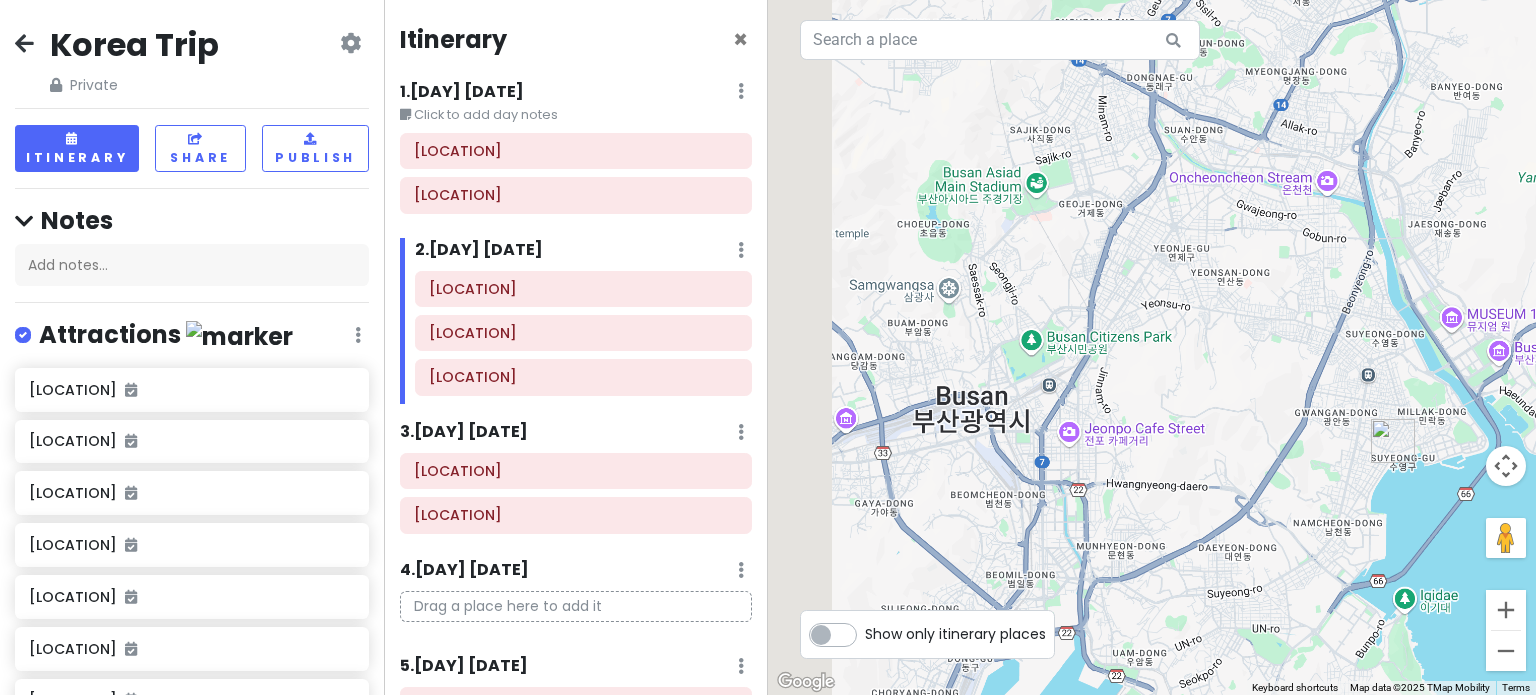 drag, startPoint x: 1340, startPoint y: 109, endPoint x: 1535, endPoint y: 255, distance: 243.60008 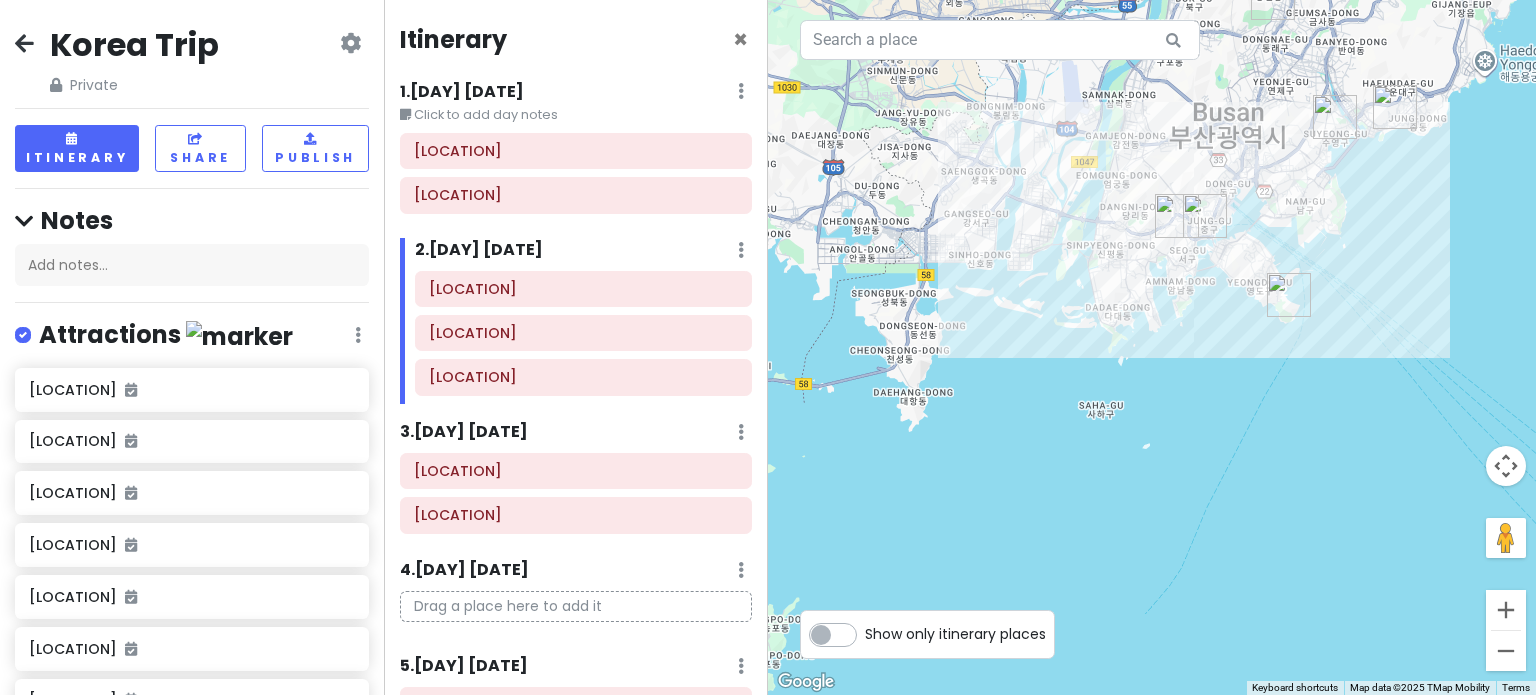 drag, startPoint x: 1361, startPoint y: 259, endPoint x: 1351, endPoint y: 59, distance: 200.24985 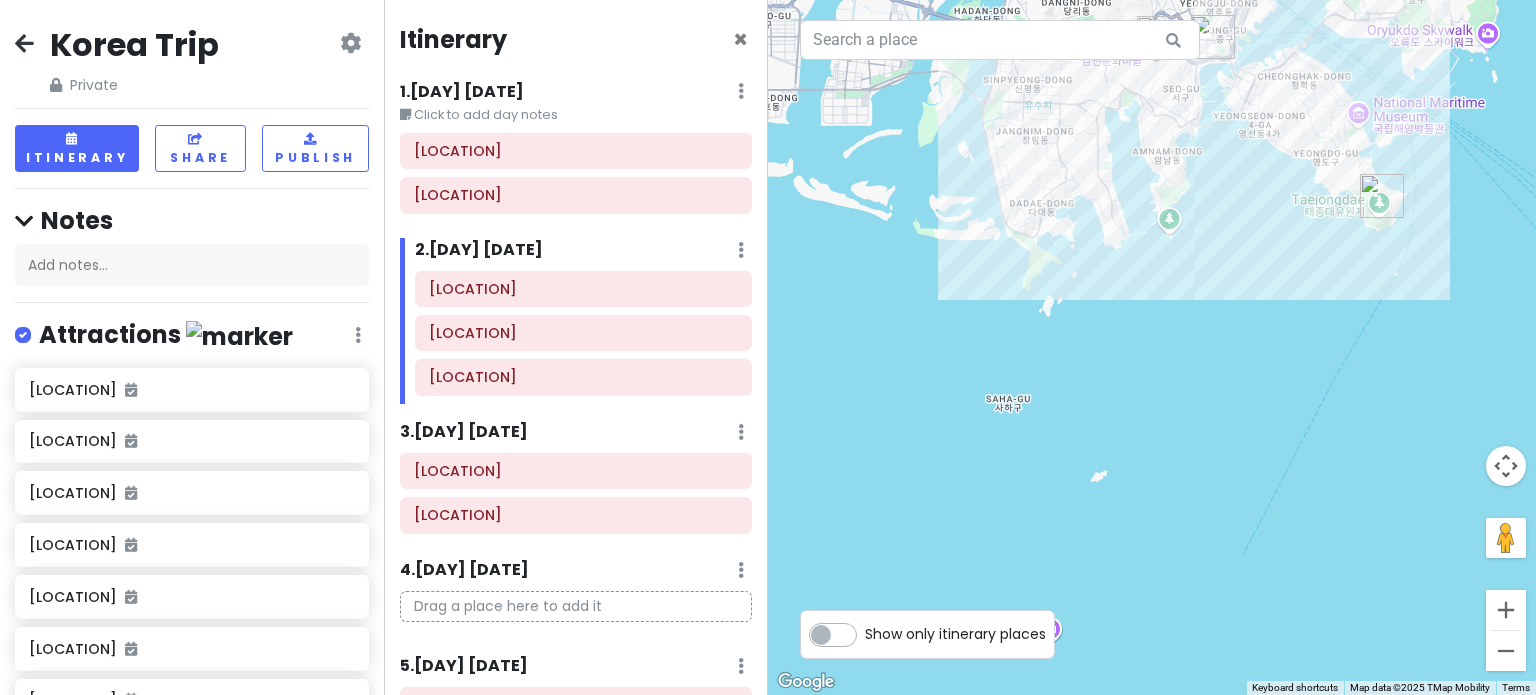 drag, startPoint x: 1260, startPoint y: 251, endPoint x: 1244, endPoint y: 376, distance: 126.01984 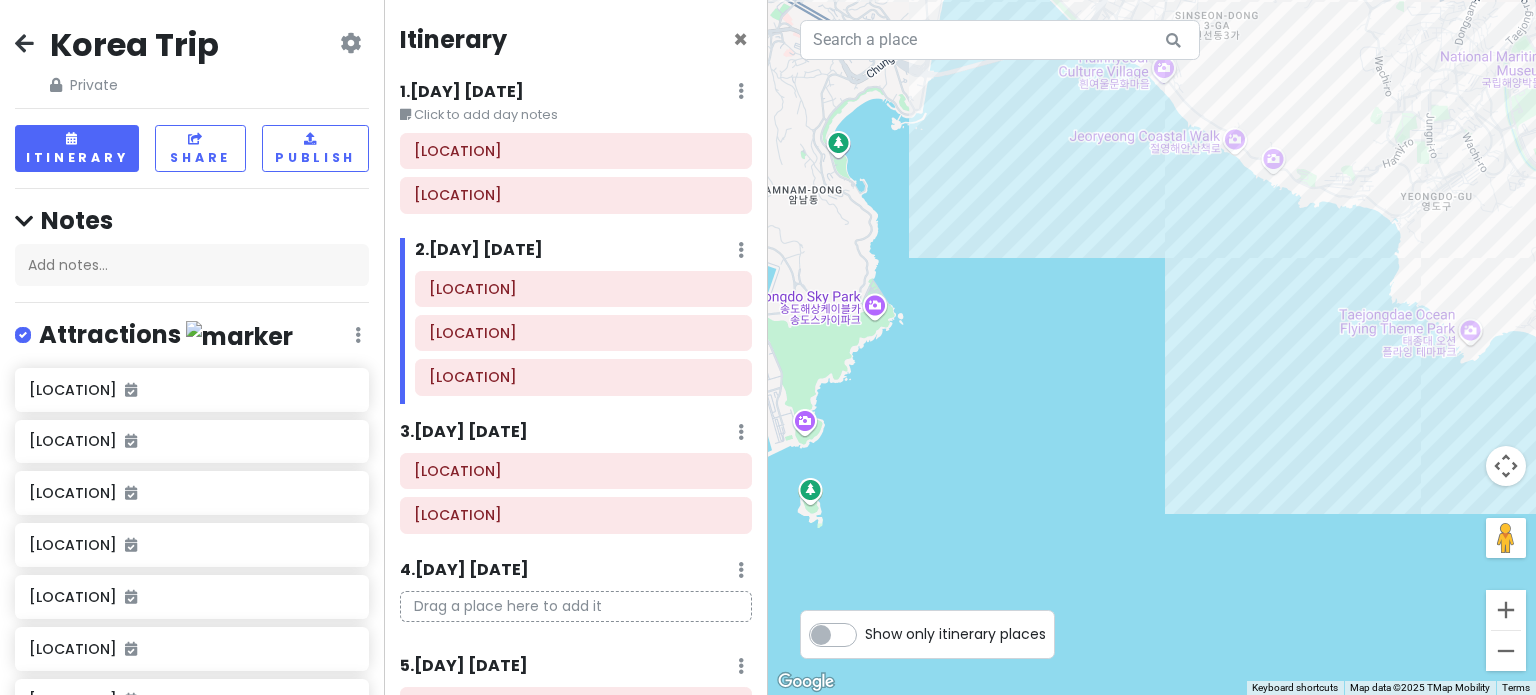 drag, startPoint x: 1240, startPoint y: 383, endPoint x: 1150, endPoint y: 363, distance: 92.19544 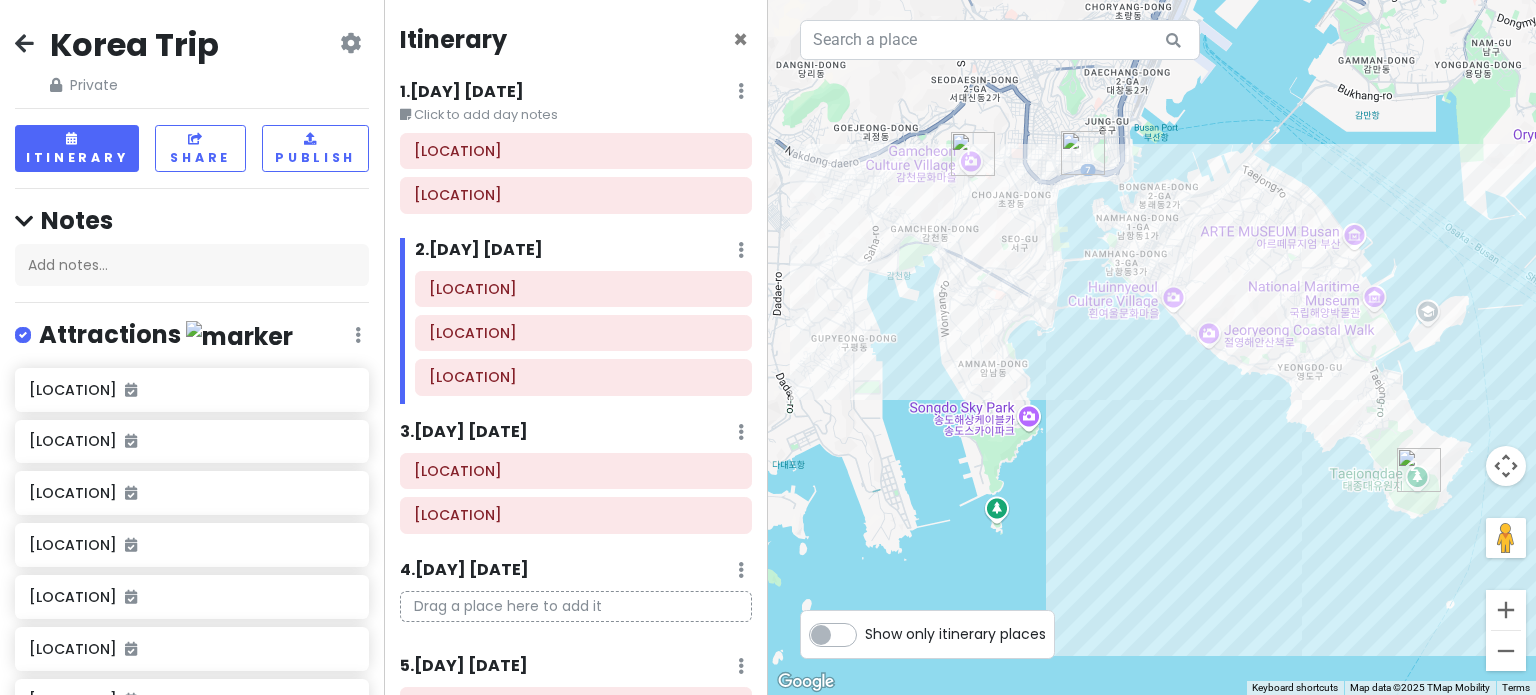 drag, startPoint x: 1136, startPoint y: 371, endPoint x: 1174, endPoint y: 449, distance: 86.764046 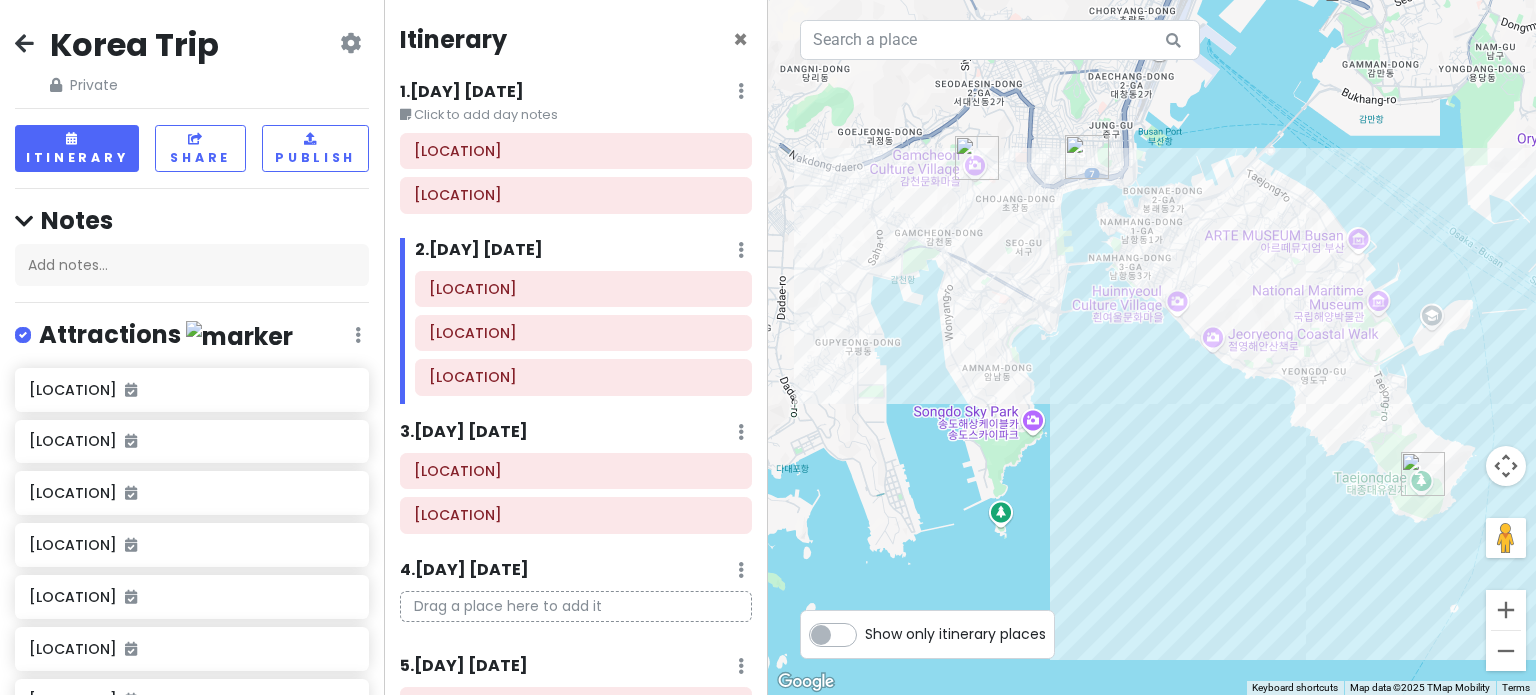 click on "[DAY] [DATE]" at bounding box center [464, 432] 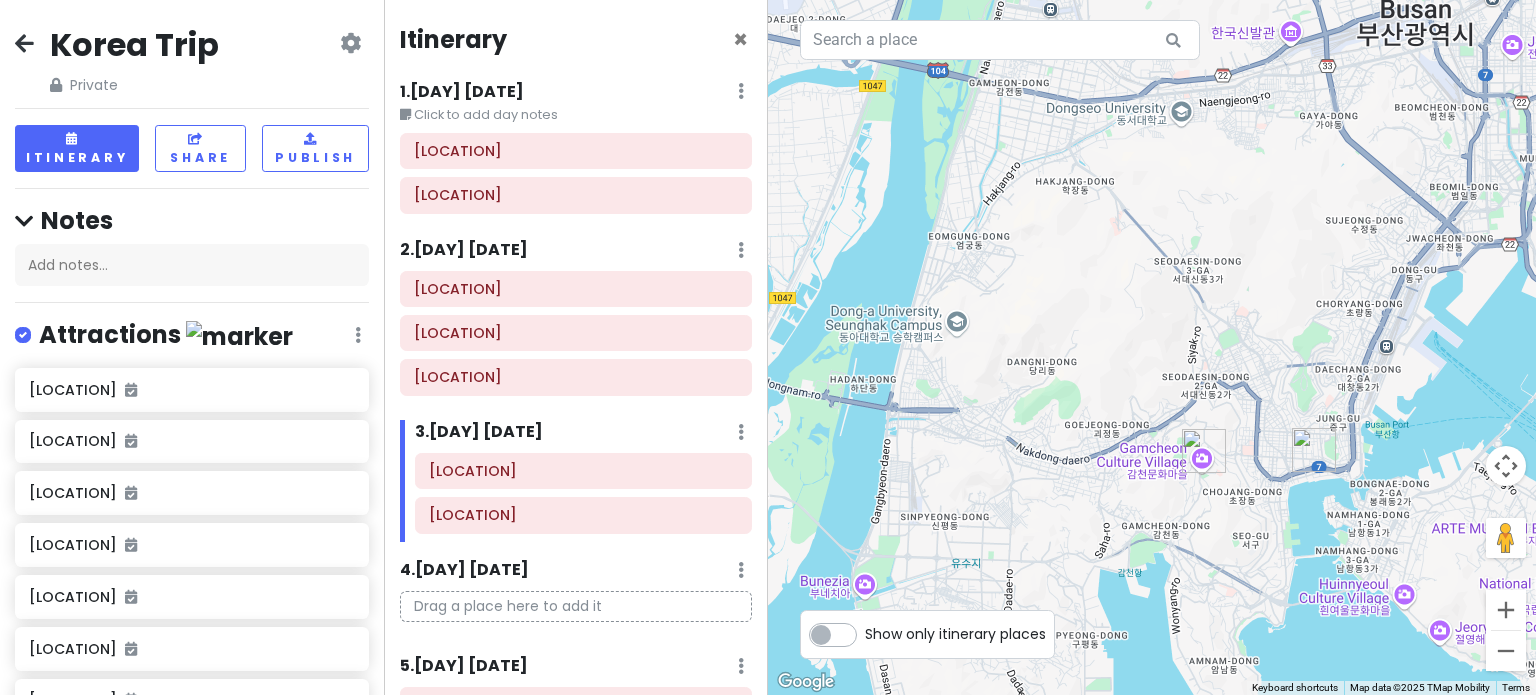 drag, startPoint x: 1097, startPoint y: 328, endPoint x: 1340, endPoint y: 711, distance: 453.5835 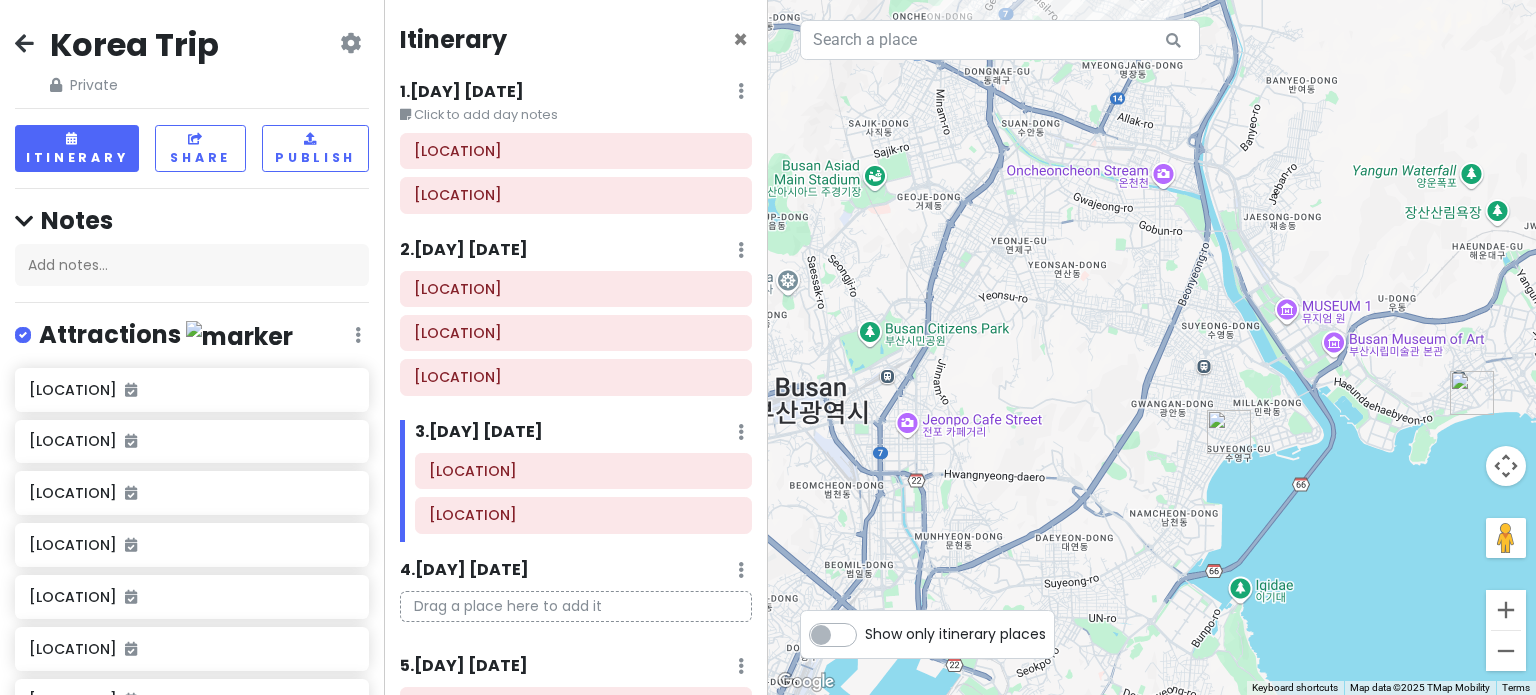 drag, startPoint x: 1276, startPoint y: 250, endPoint x: 647, endPoint y: 418, distance: 651.04913 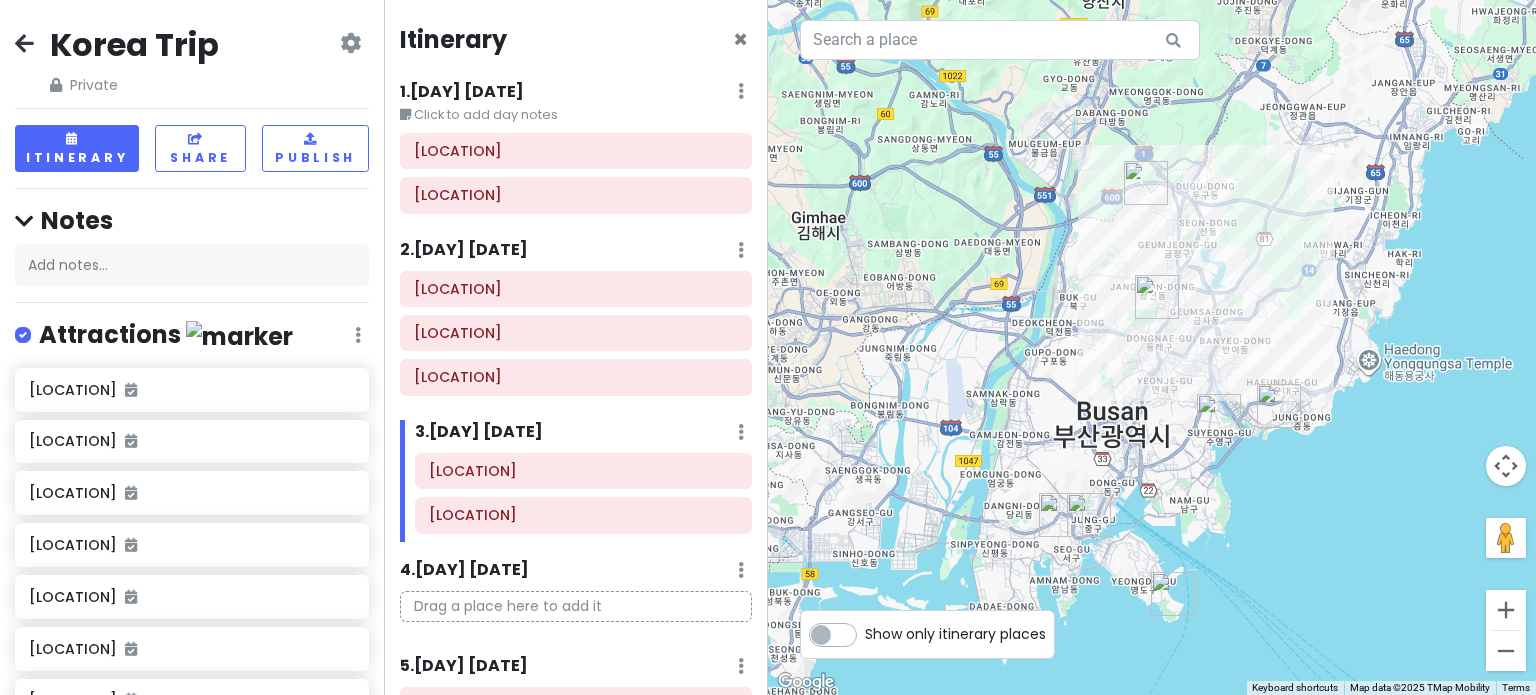 drag, startPoint x: 1240, startPoint y: 254, endPoint x: 1214, endPoint y: 311, distance: 62.649822 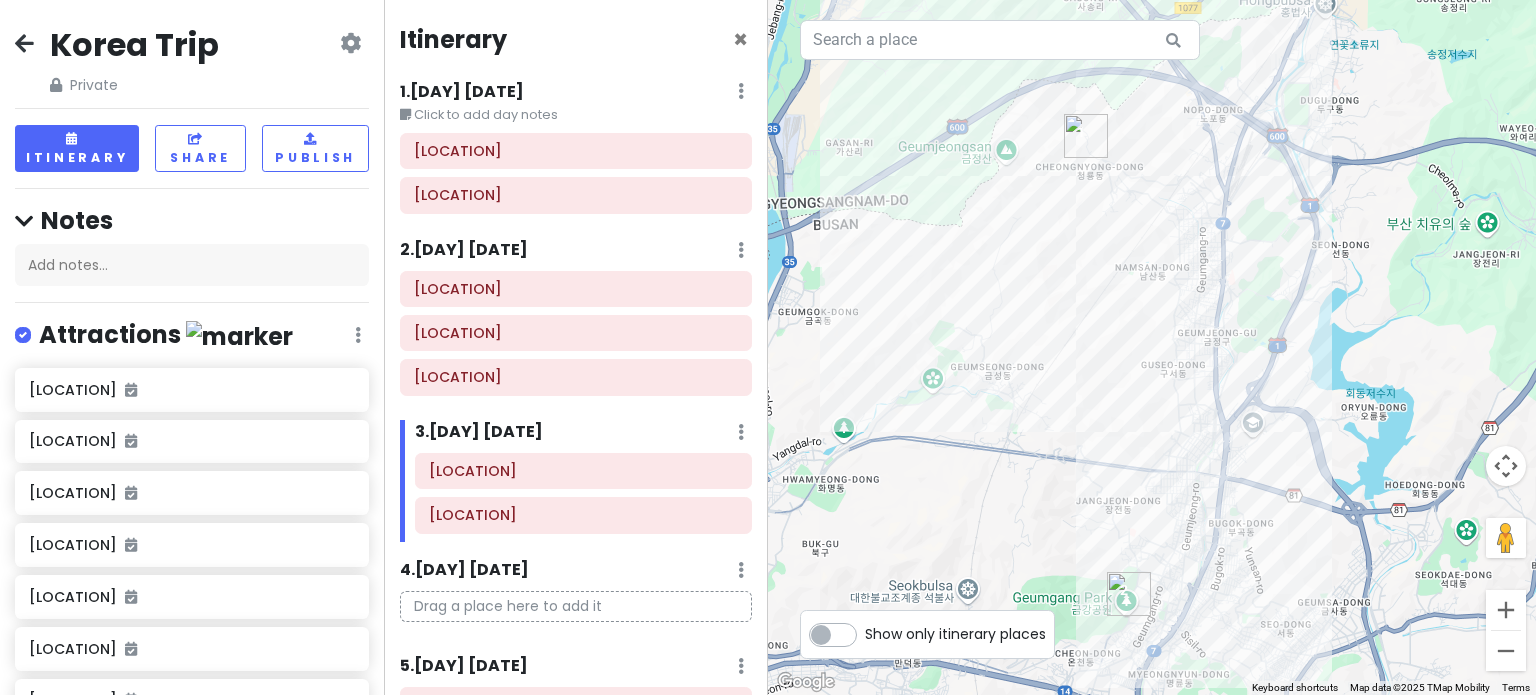 drag, startPoint x: 1182, startPoint y: 293, endPoint x: 1229, endPoint y: 419, distance: 134.48048 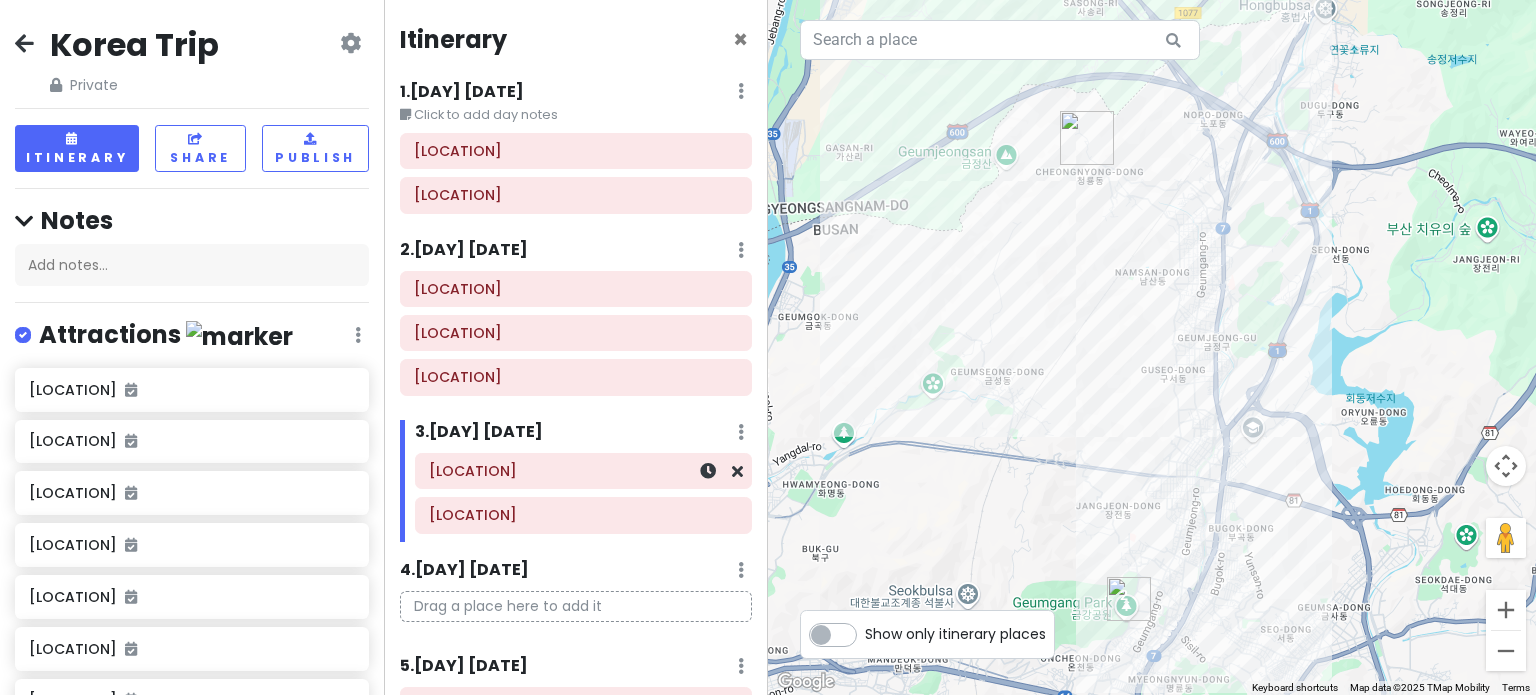 click on "[LOCATION]" at bounding box center (583, 471) 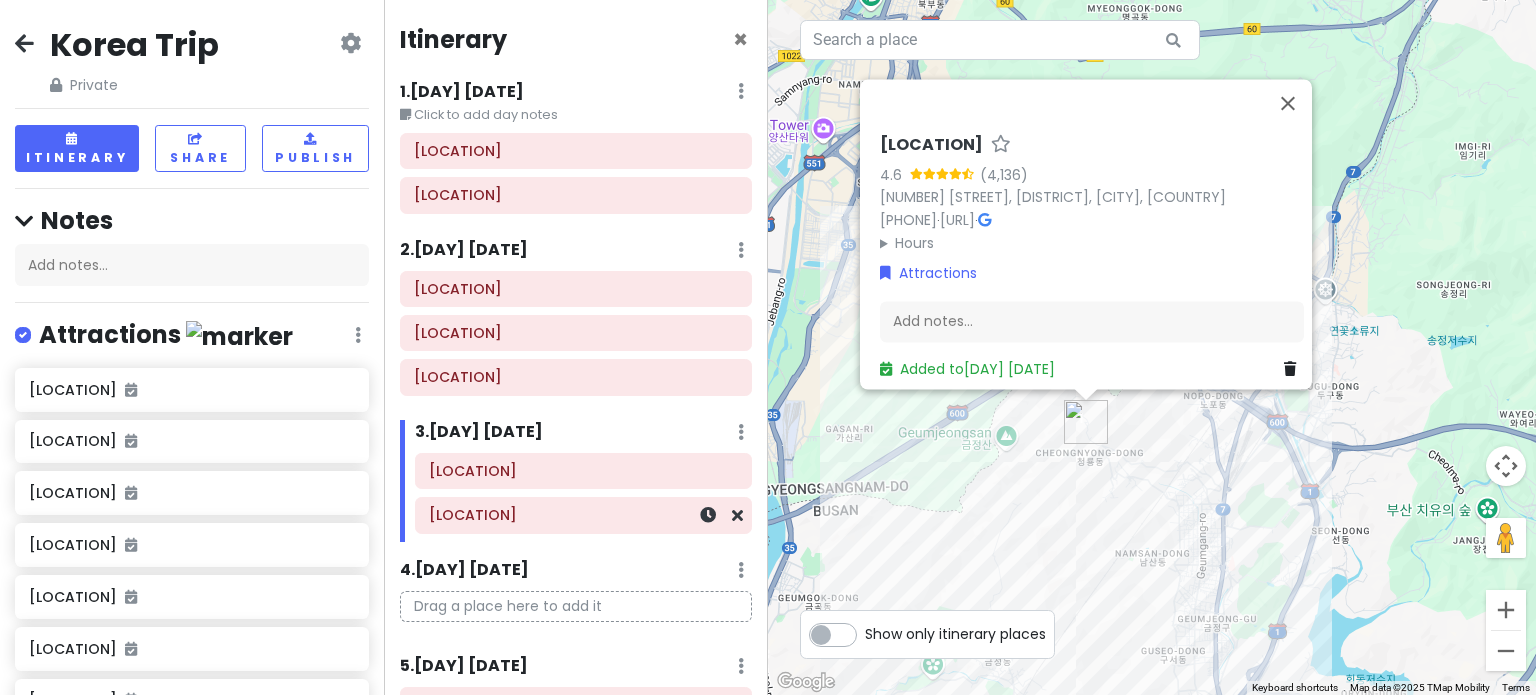 click on "[LOCATION]" at bounding box center [583, 515] 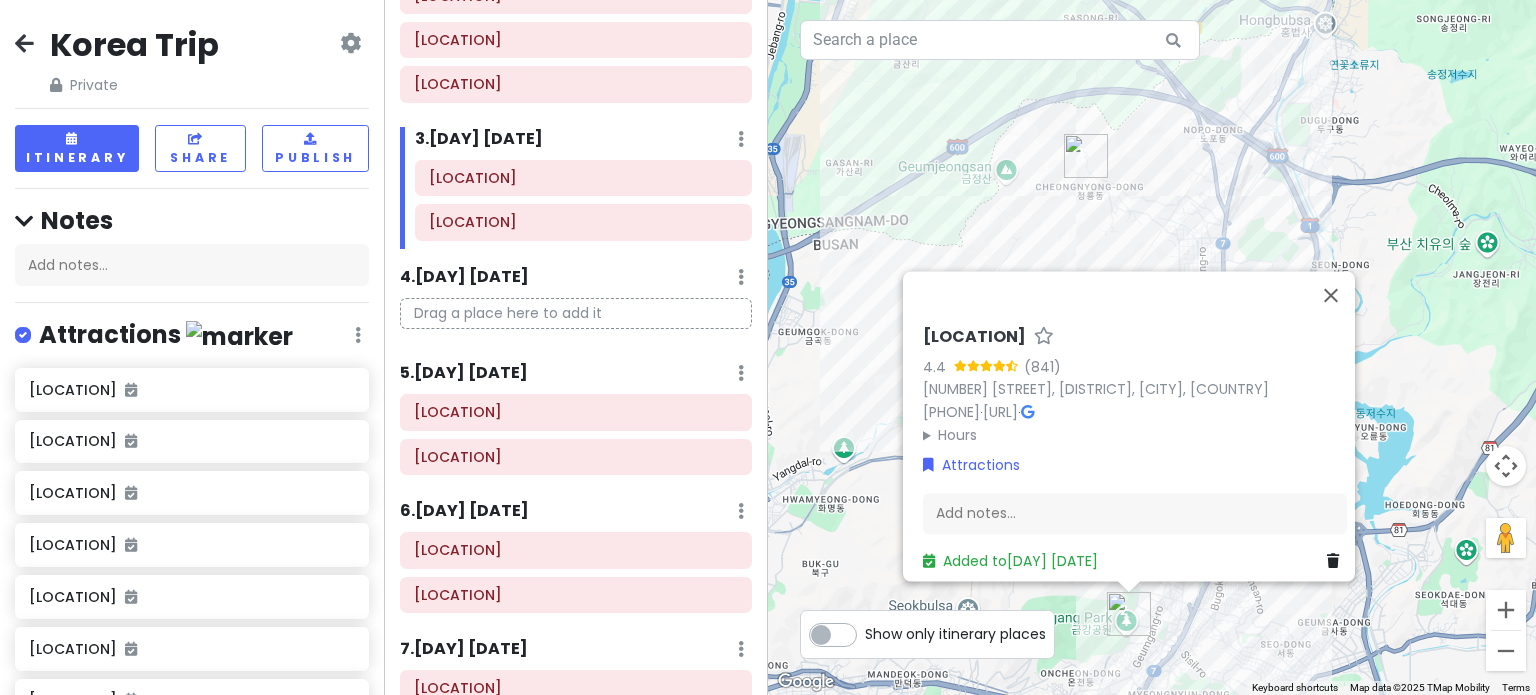 scroll, scrollTop: 300, scrollLeft: 0, axis: vertical 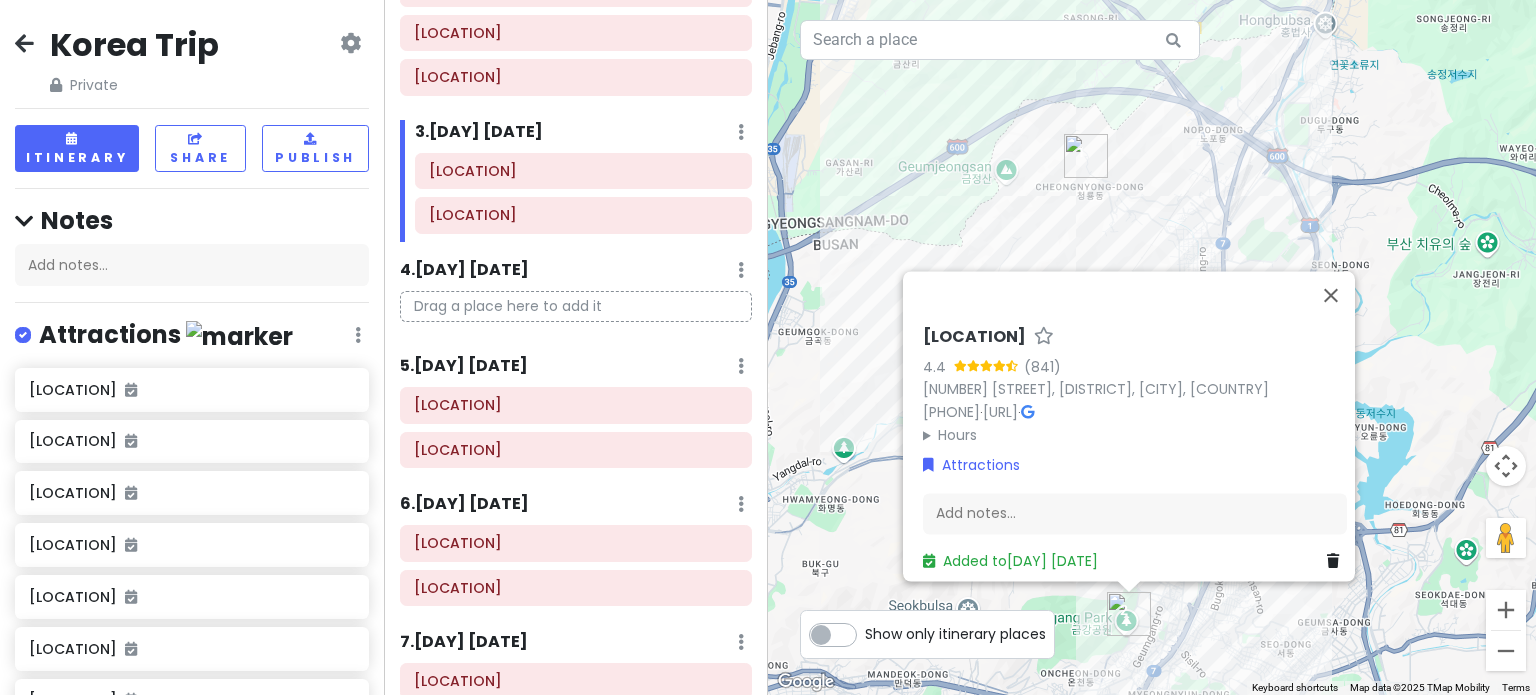 click on "[NUMBER] [DAY] [DATE]" at bounding box center [464, 270] 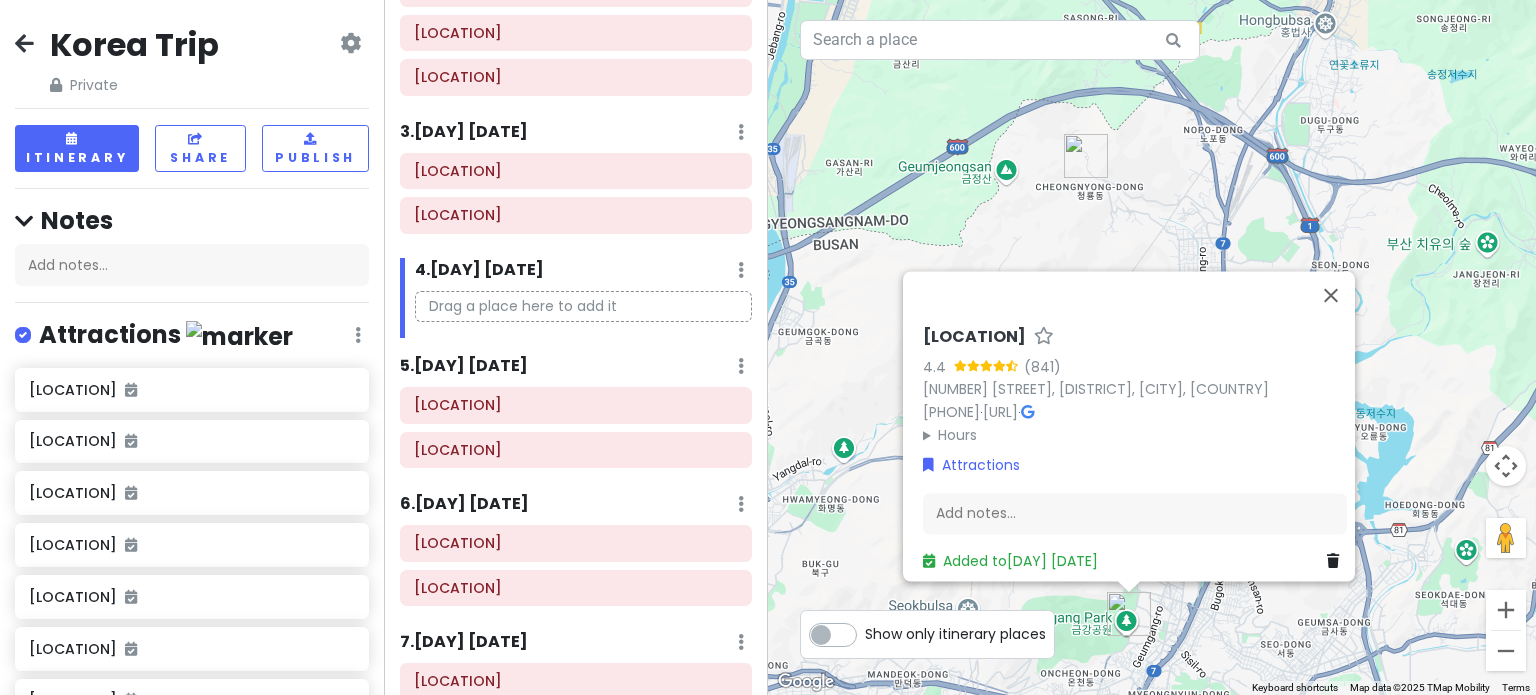 click on "[DAY] [DATE]" at bounding box center (464, 366) 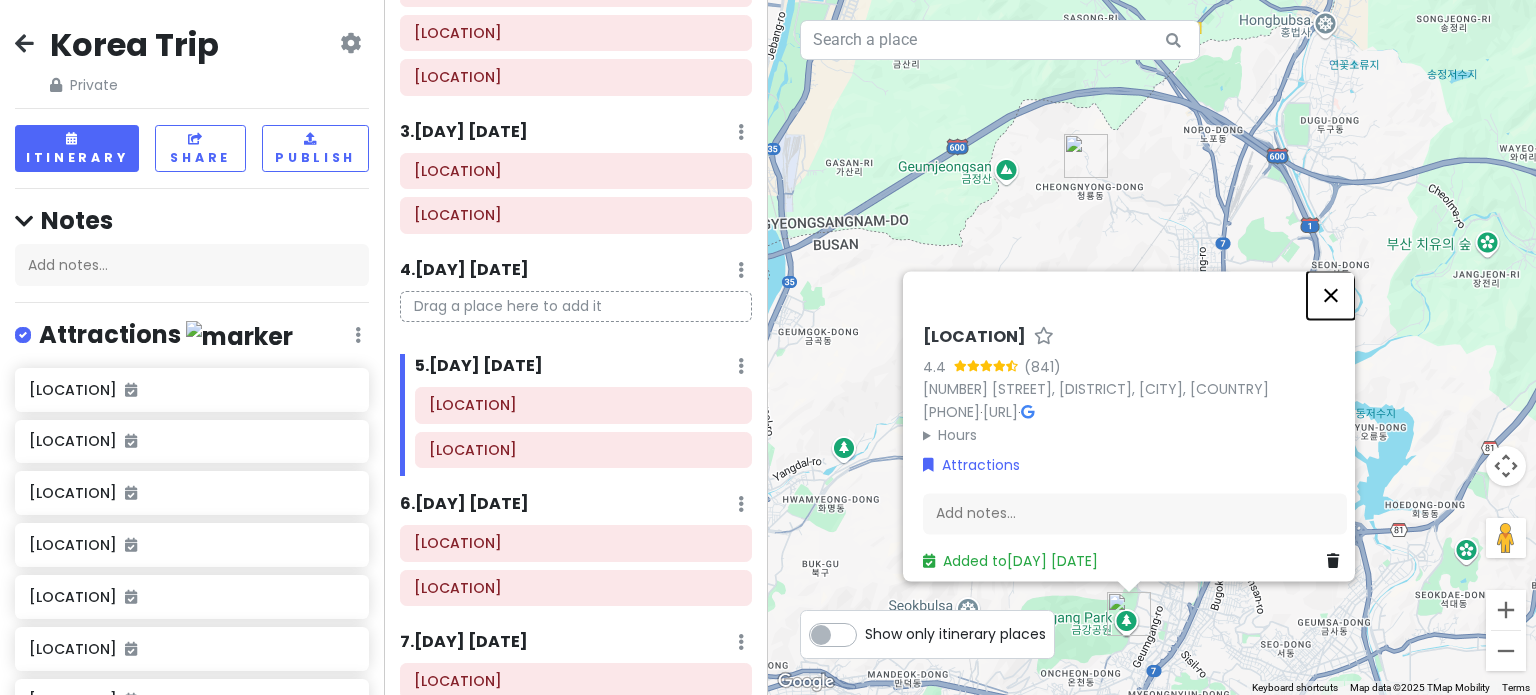 click at bounding box center (1331, 295) 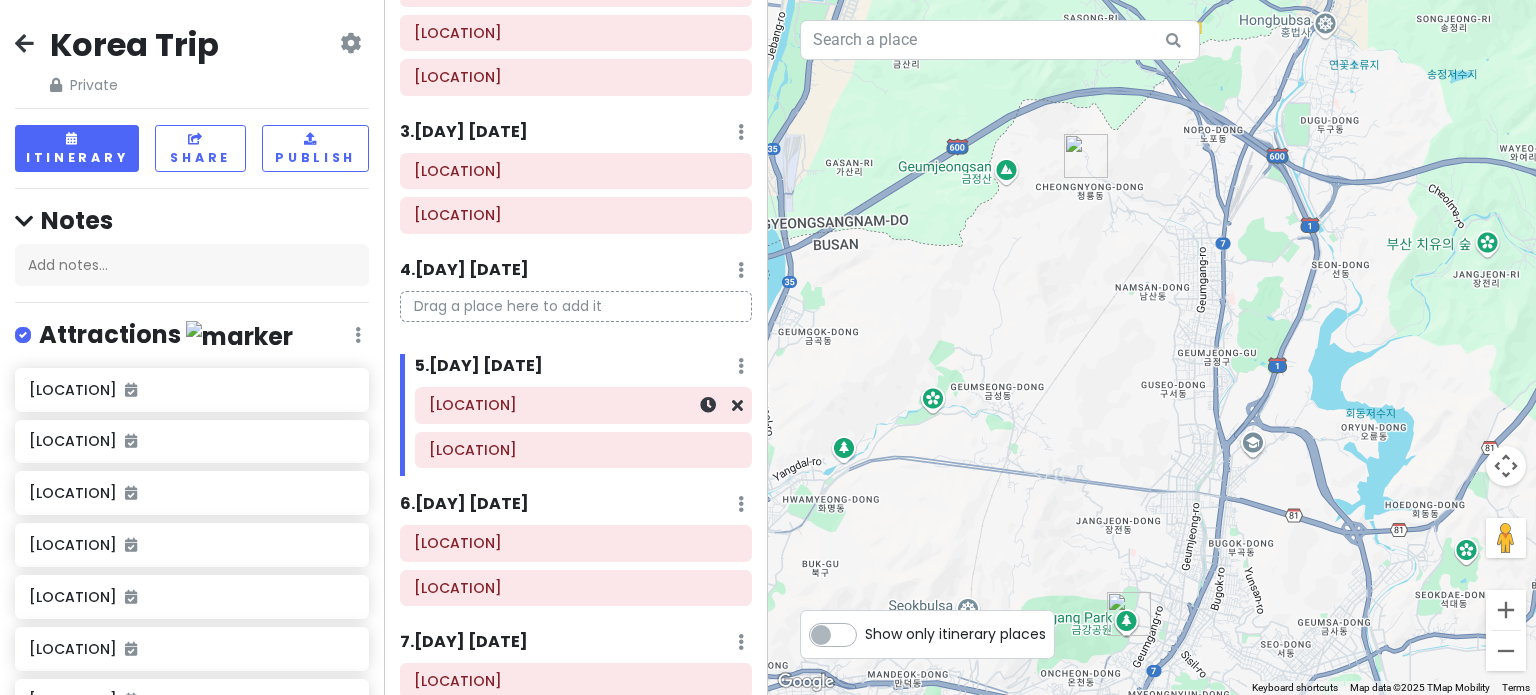 click on "[LOCATION]" at bounding box center [583, 405] 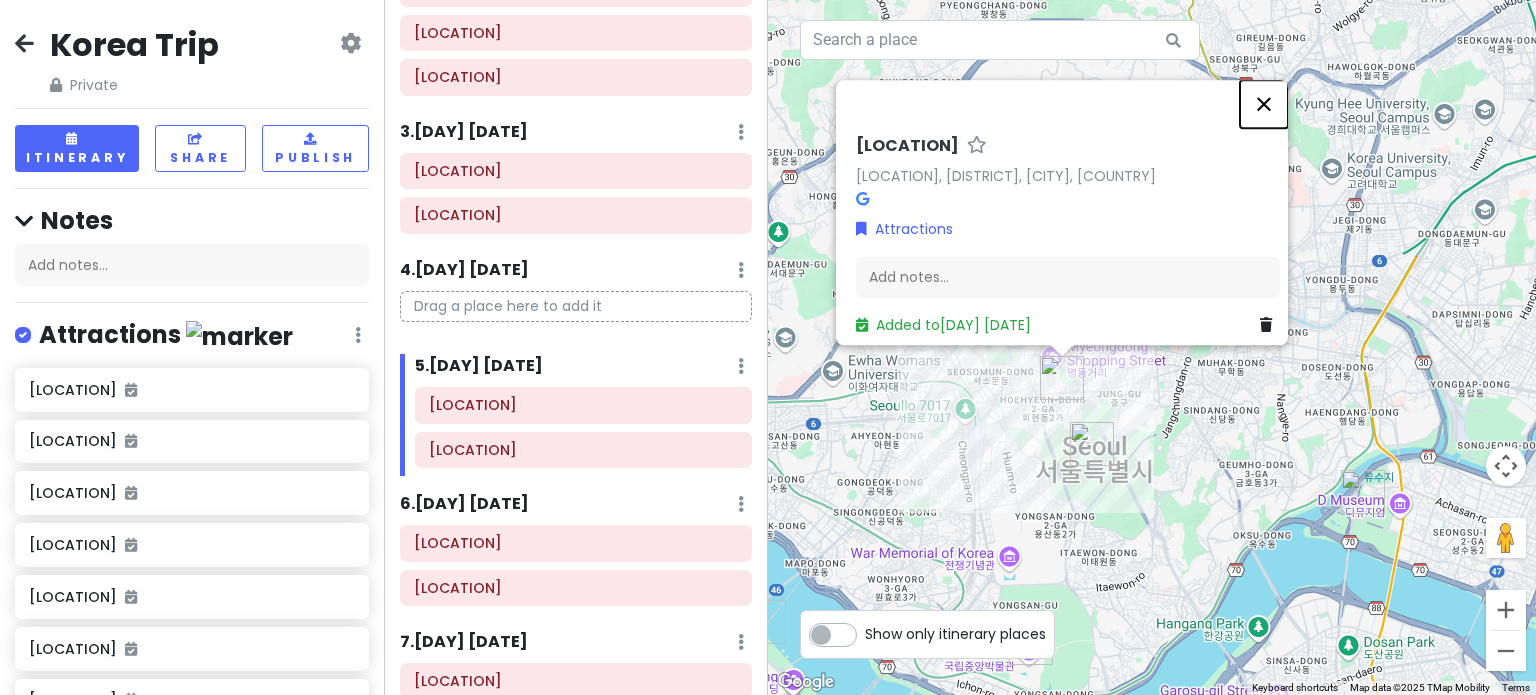 click at bounding box center [1264, 104] 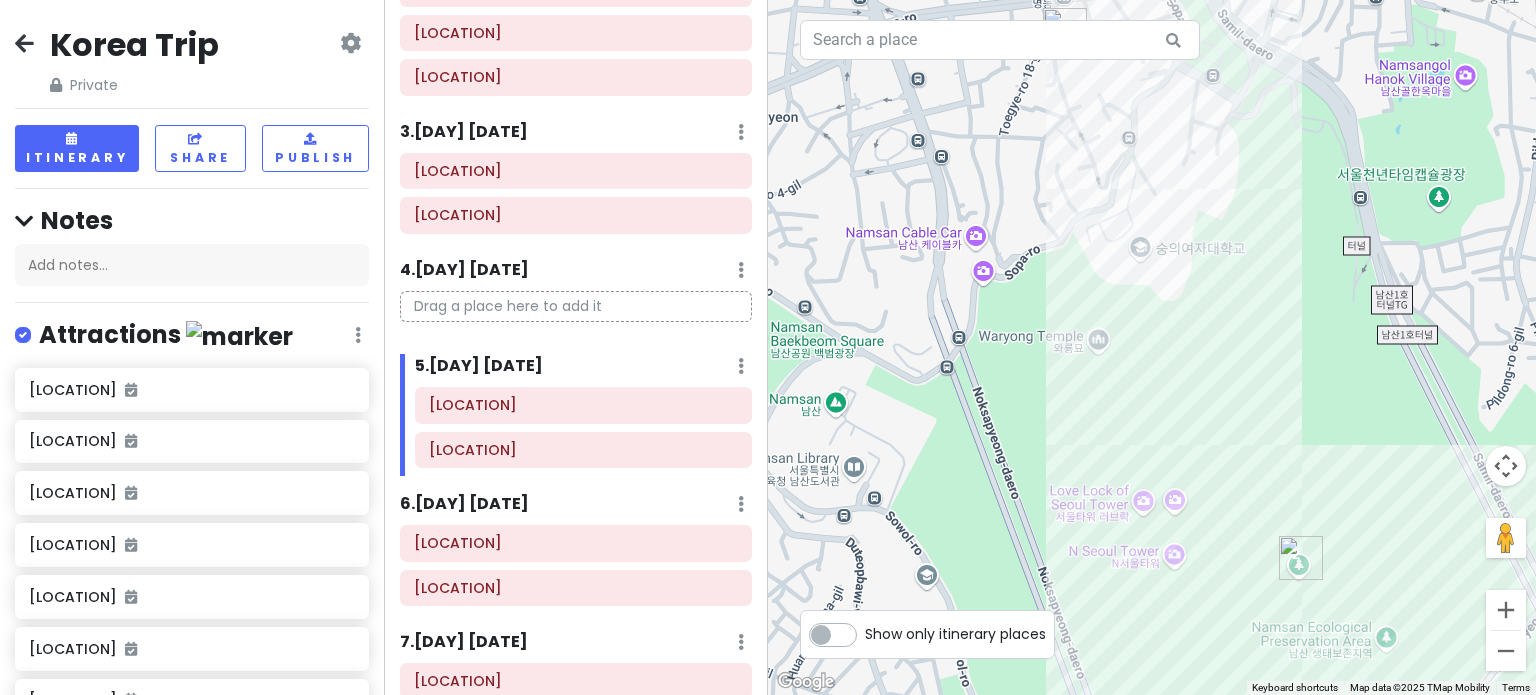 drag, startPoint x: 988, startPoint y: 485, endPoint x: 940, endPoint y: 188, distance: 300.8538 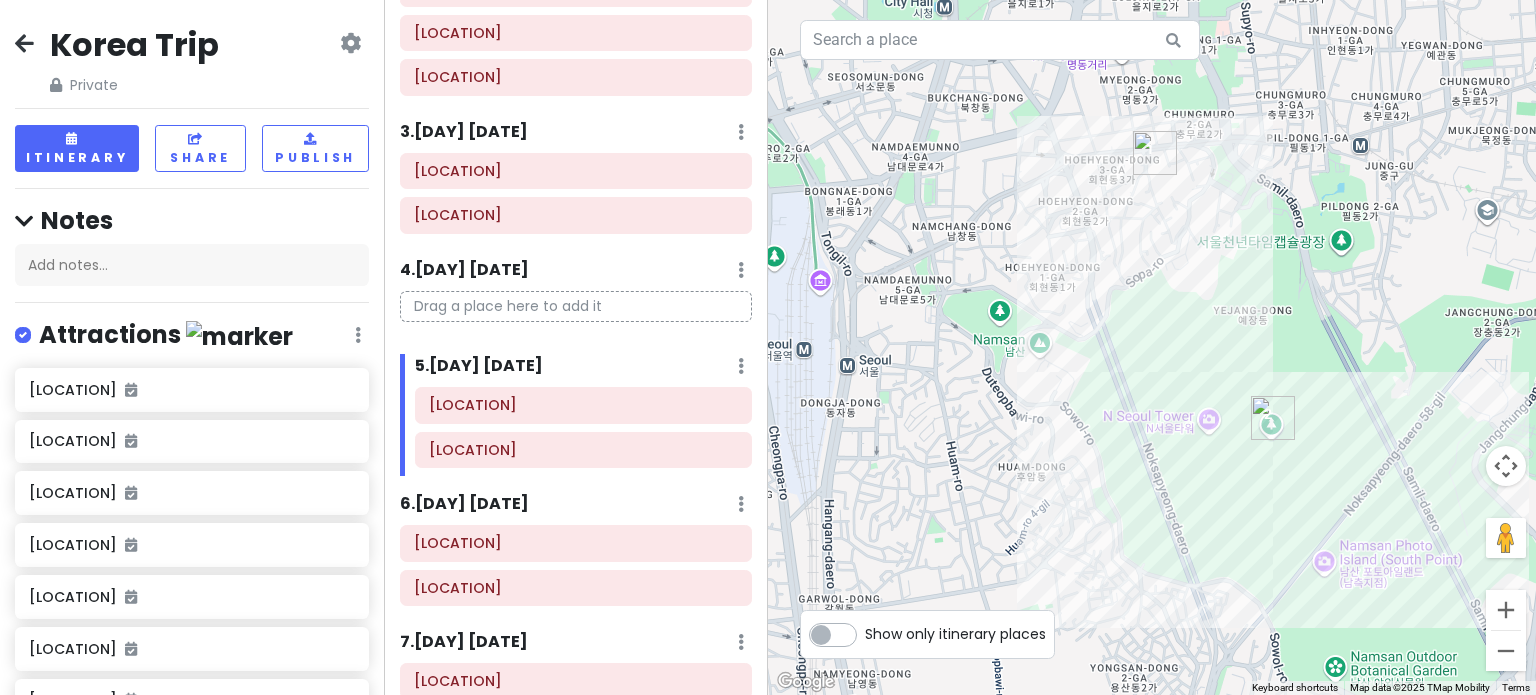 drag, startPoint x: 1258, startPoint y: 565, endPoint x: 1244, endPoint y: 452, distance: 113.86395 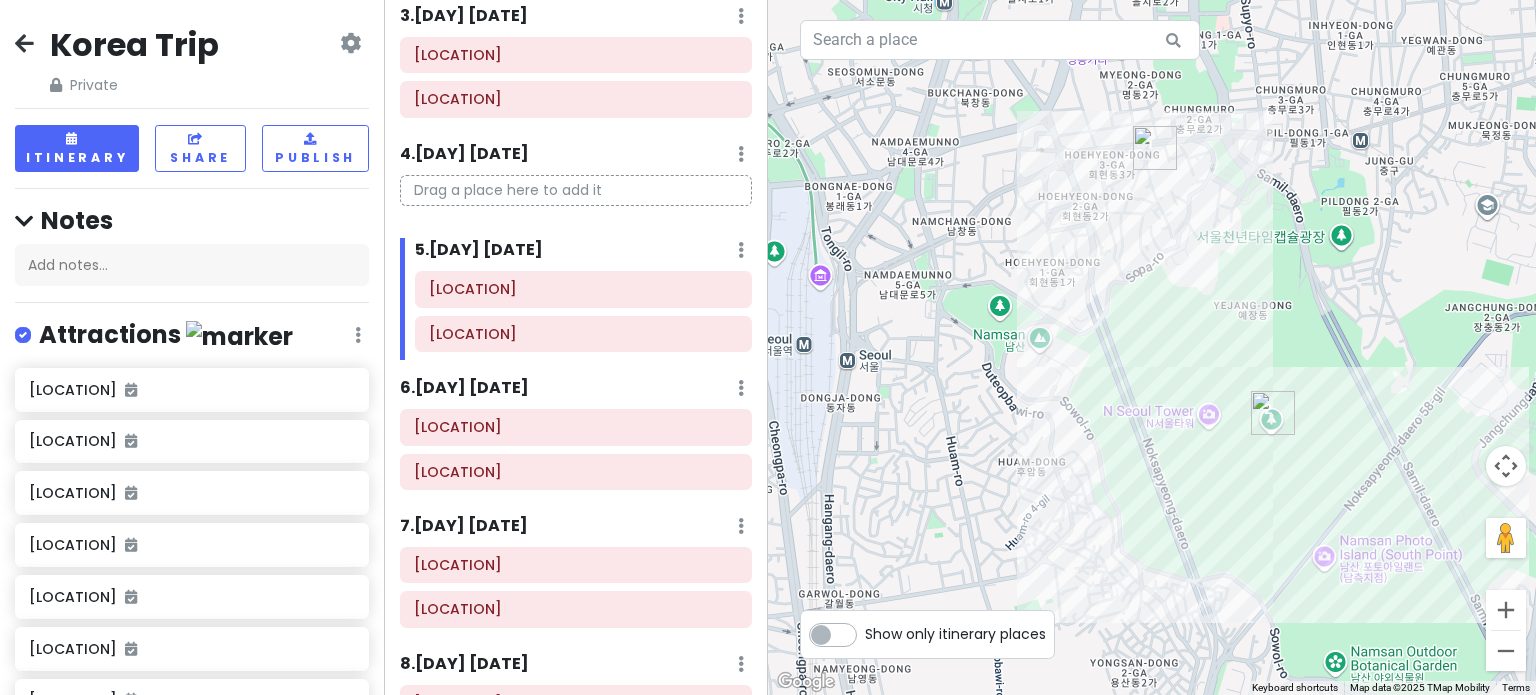 scroll, scrollTop: 500, scrollLeft: 0, axis: vertical 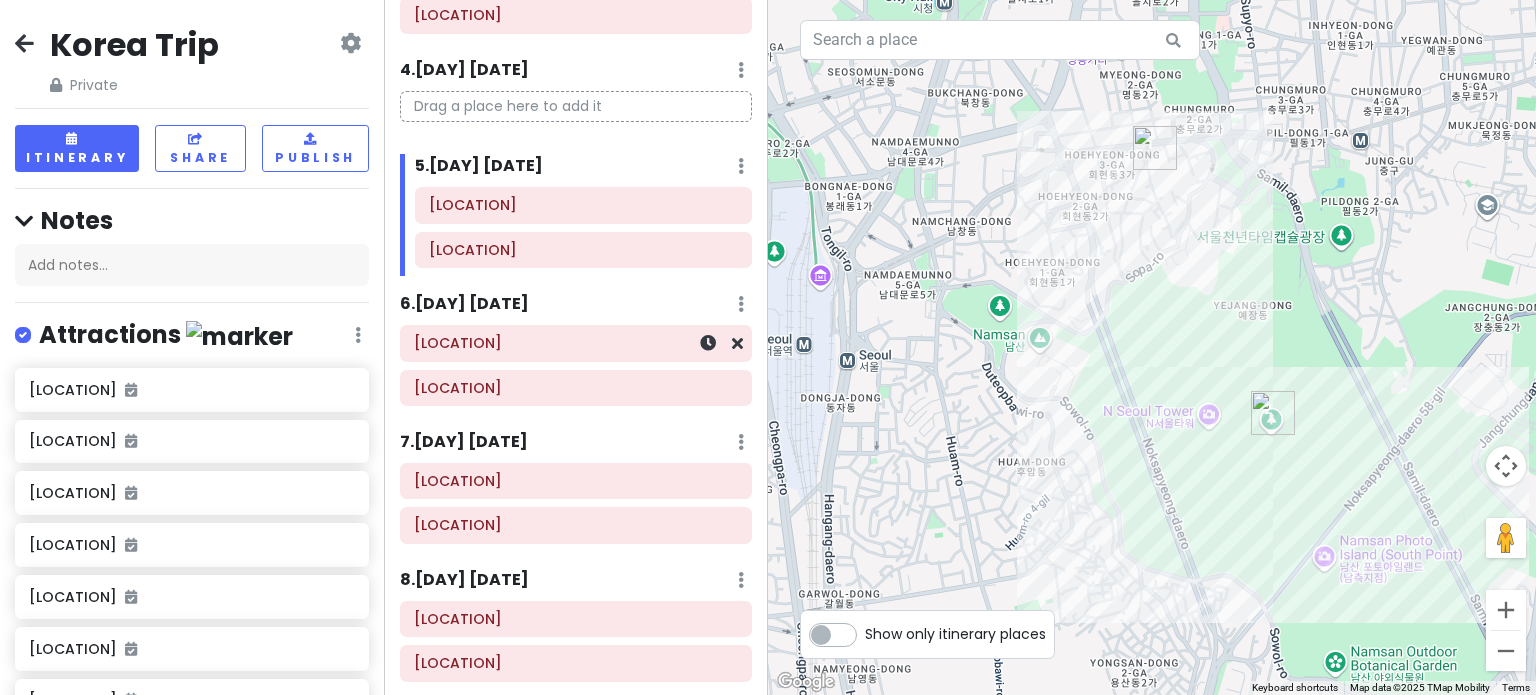 click on "[LOCATION]" at bounding box center [576, 344] 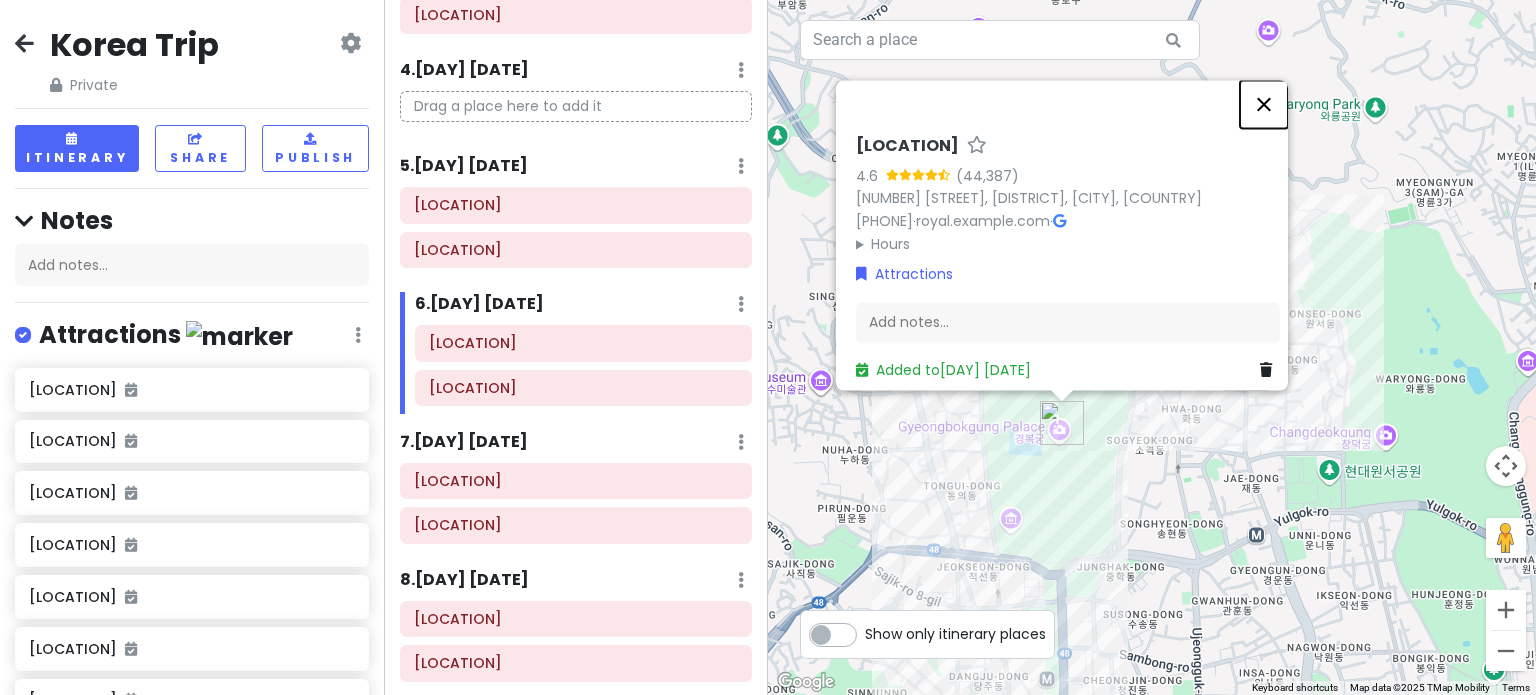 click at bounding box center [1264, 104] 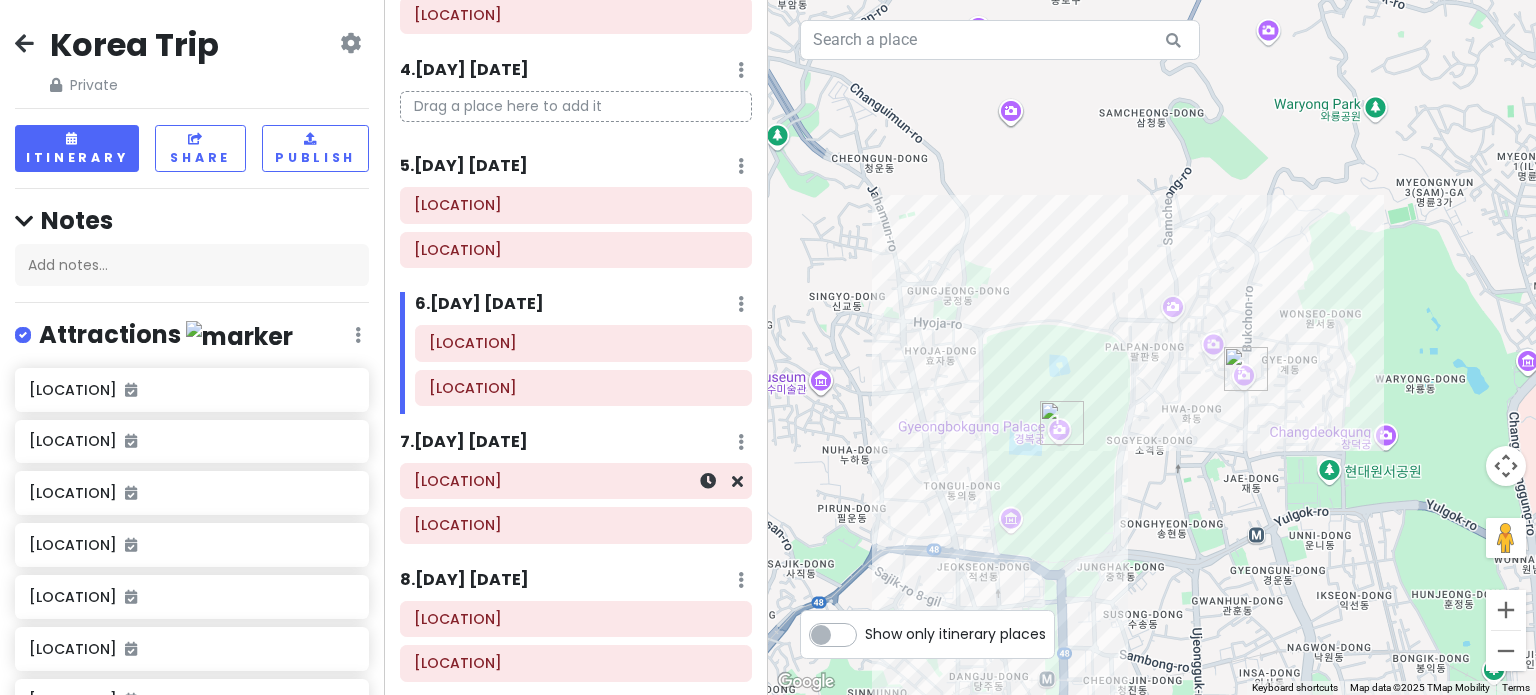 click on "[LOCATION]" at bounding box center [576, 481] 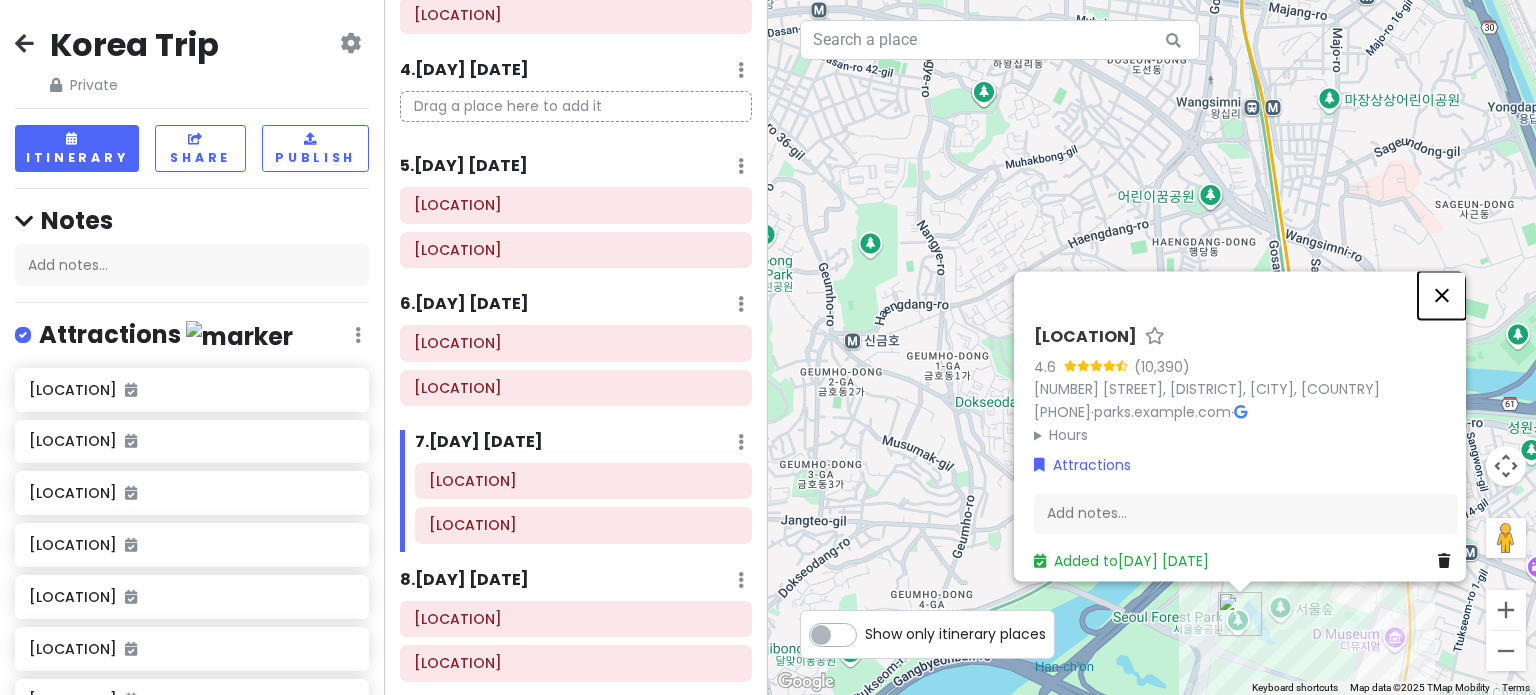 click at bounding box center (1442, 295) 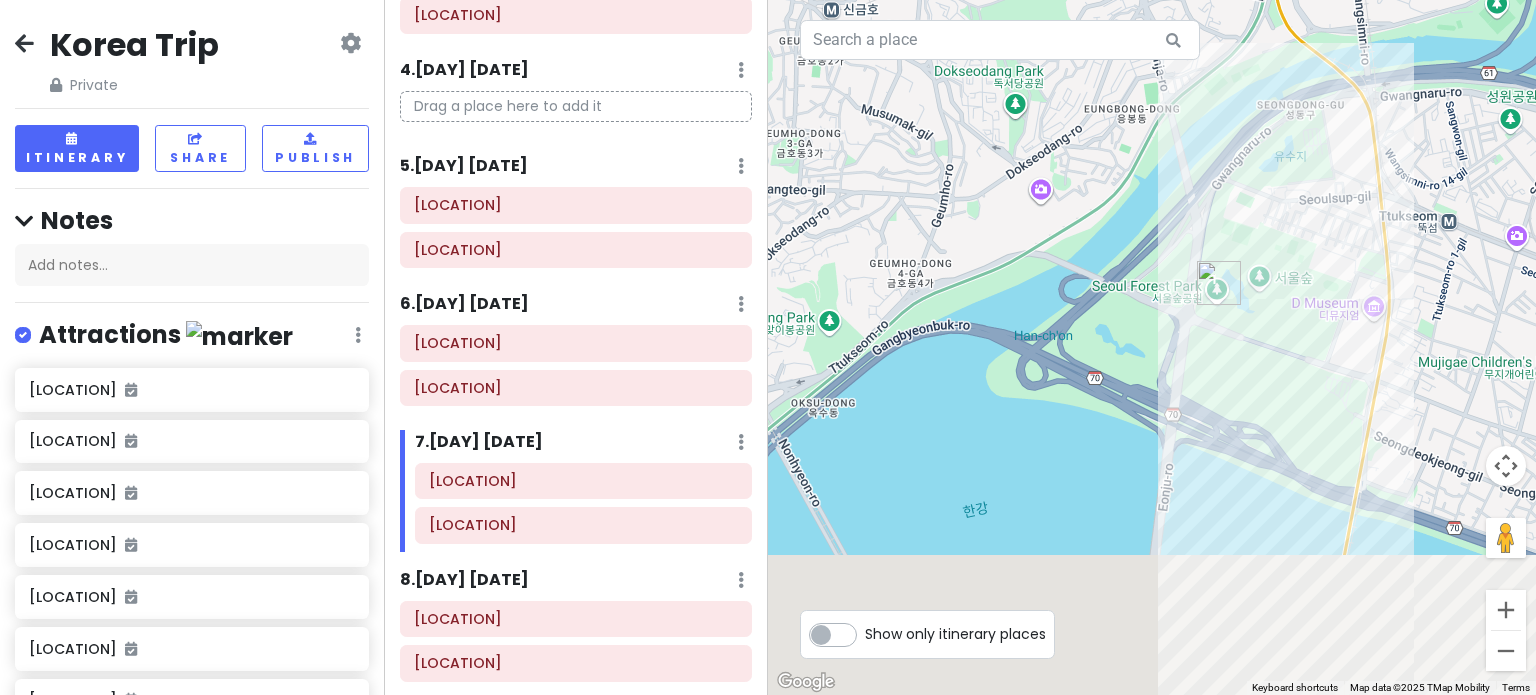 drag, startPoint x: 1286, startPoint y: 419, endPoint x: 1257, endPoint y: 36, distance: 384.09634 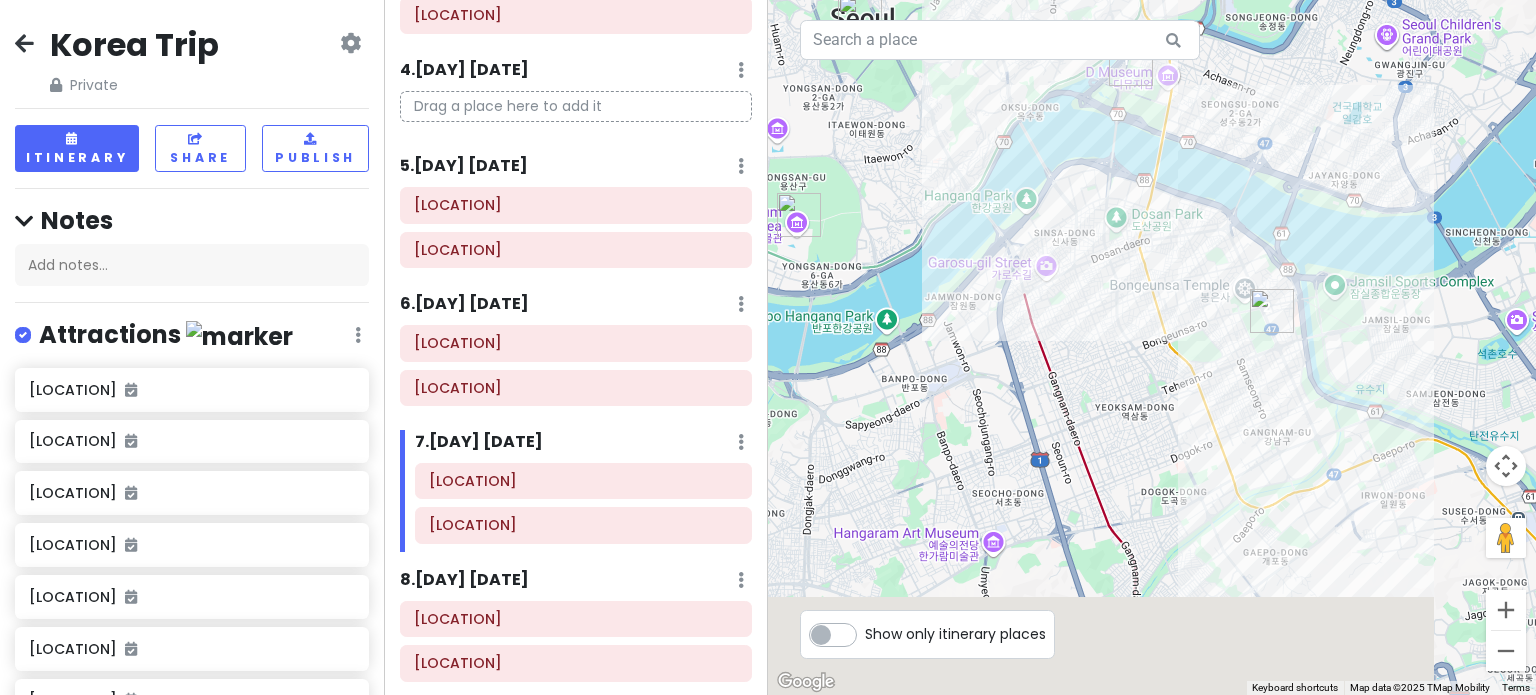 drag, startPoint x: 1180, startPoint y: 294, endPoint x: 1178, endPoint y: 258, distance: 36.05551 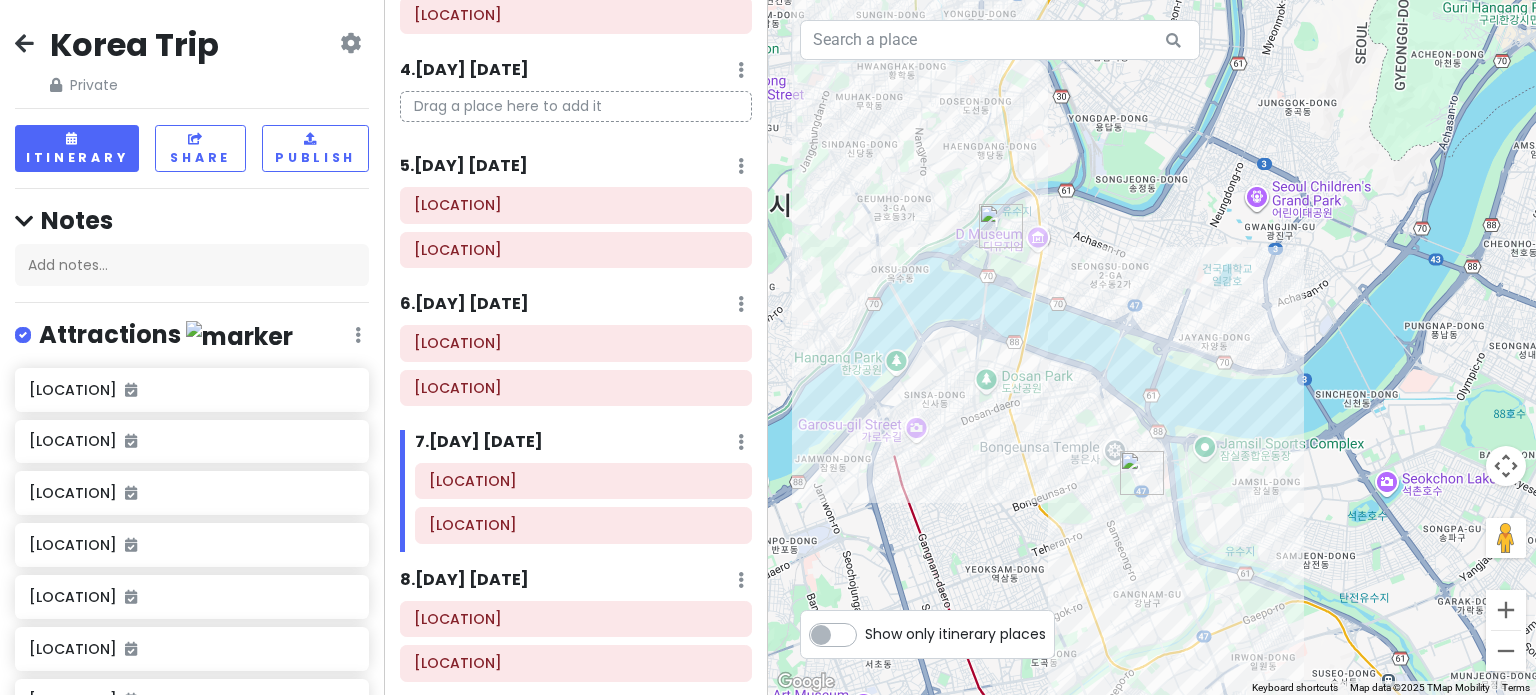 drag, startPoint x: 1155, startPoint y: 314, endPoint x: 1023, endPoint y: 482, distance: 213.65393 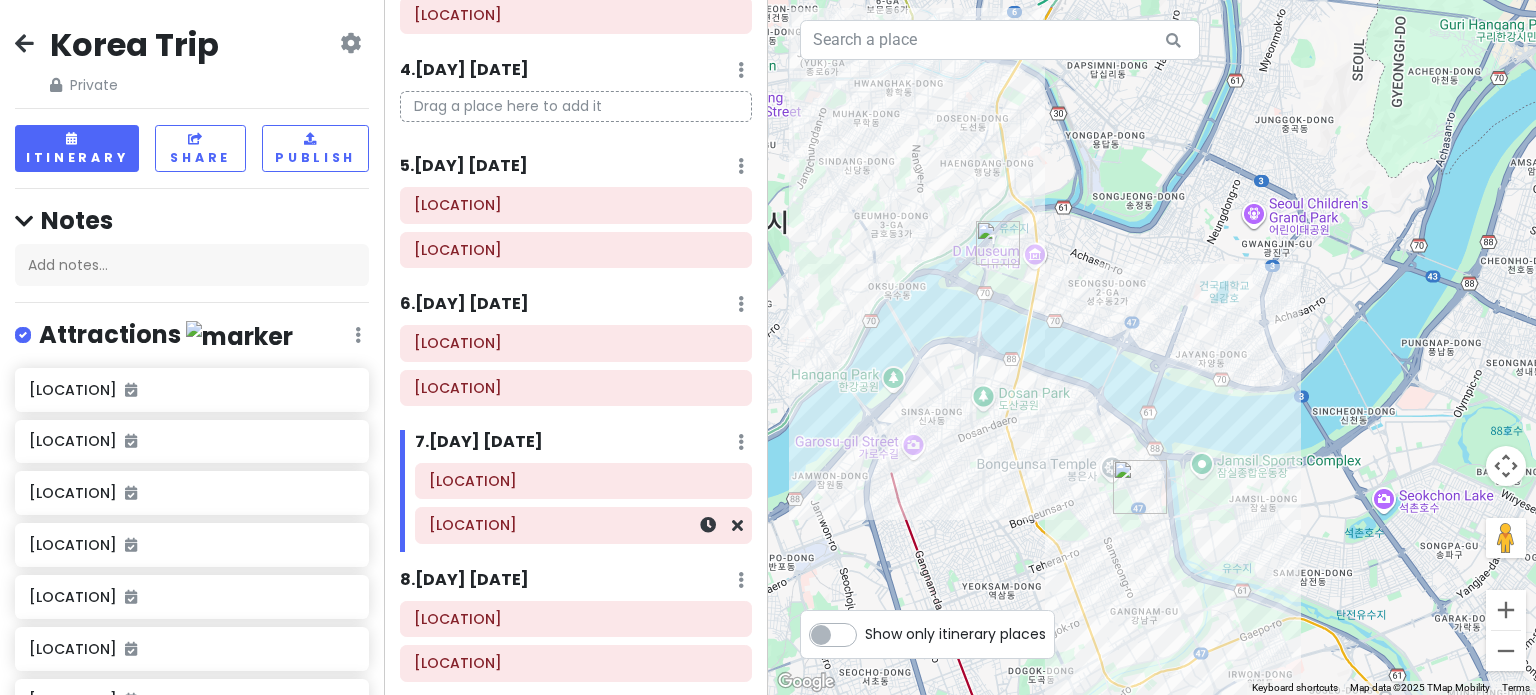 click on "[LOCATION]" at bounding box center [583, 526] 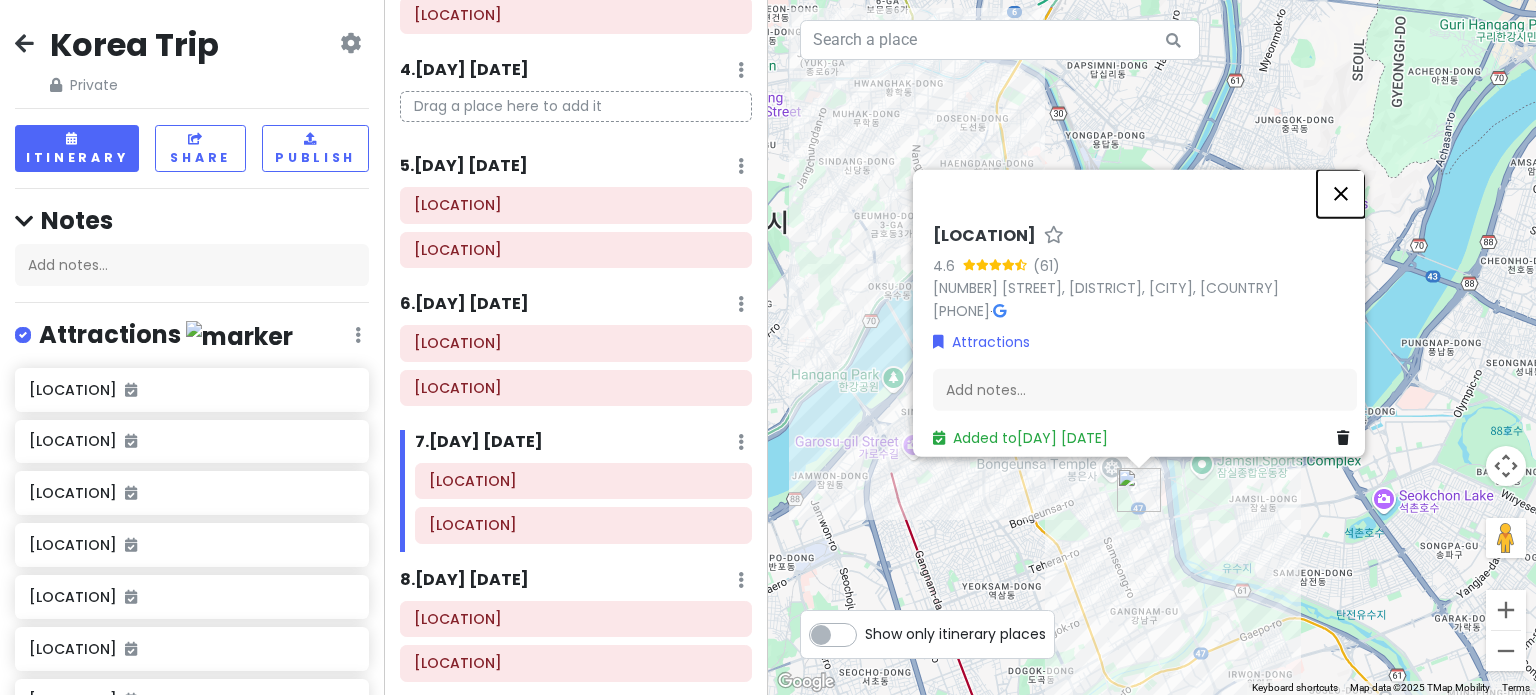 click at bounding box center [1341, 193] 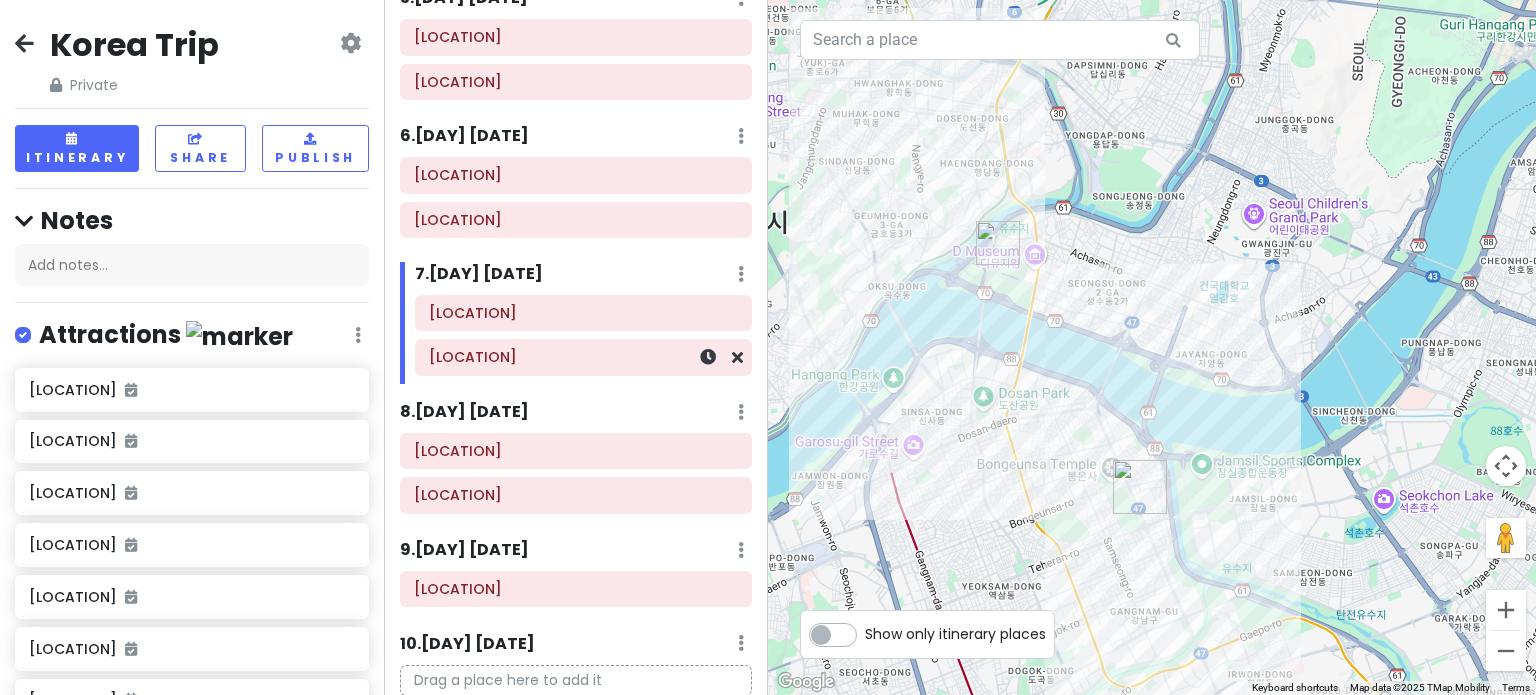 scroll, scrollTop: 700, scrollLeft: 0, axis: vertical 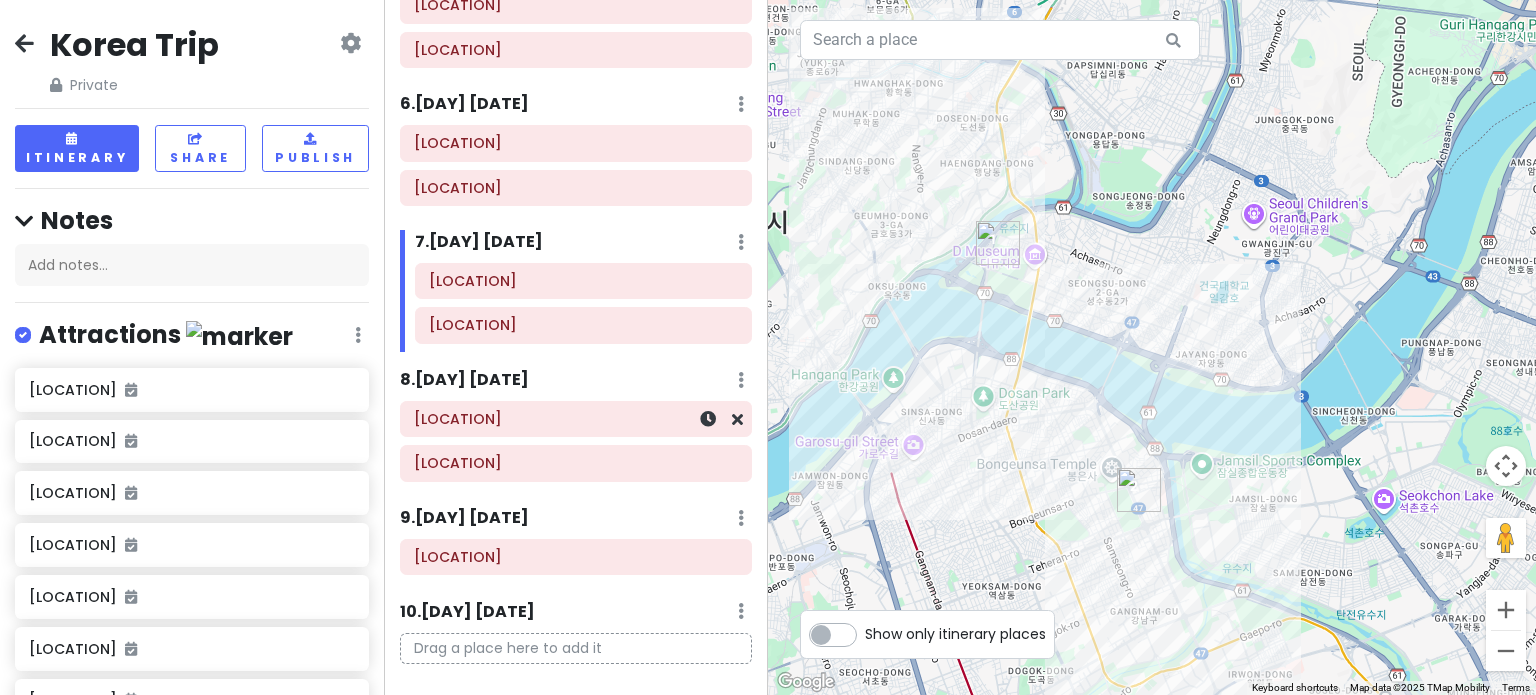 click on "[LOCATION]" at bounding box center (576, 419) 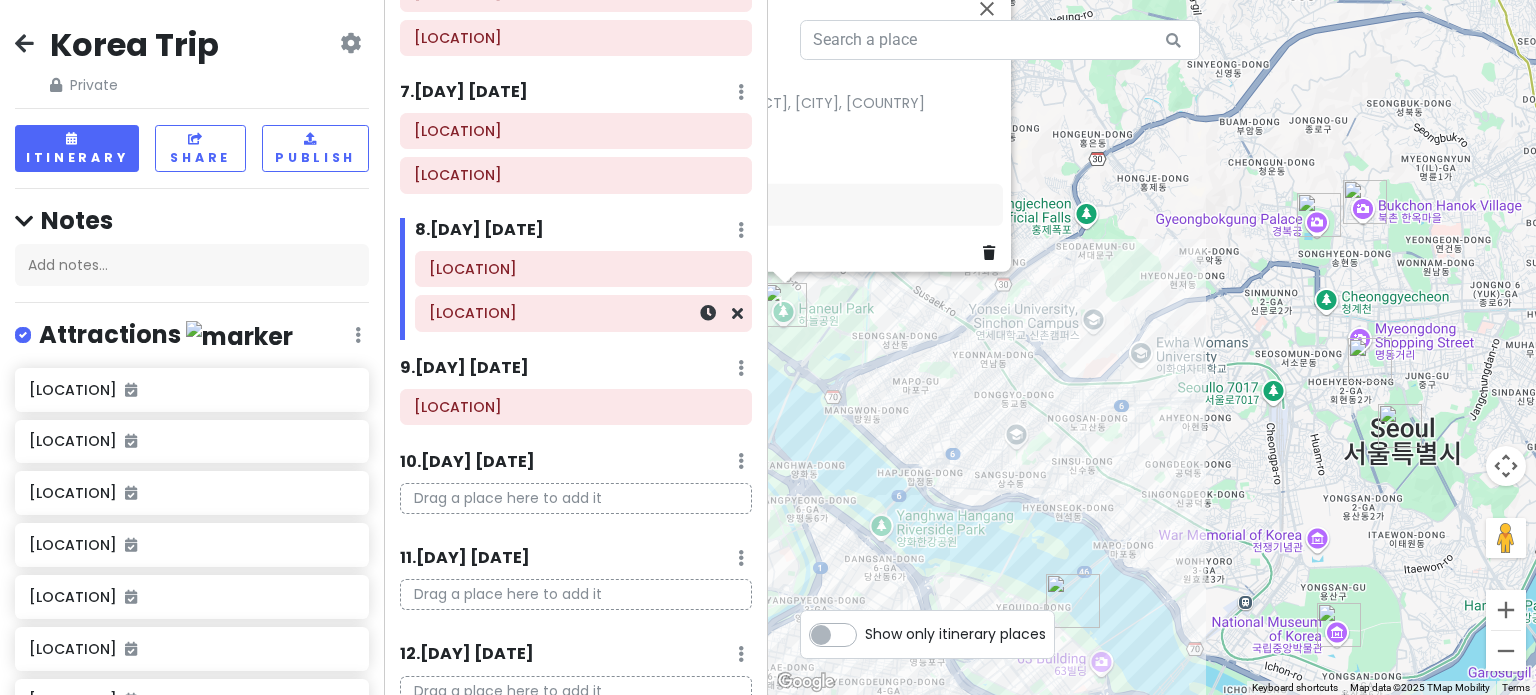 scroll, scrollTop: 900, scrollLeft: 0, axis: vertical 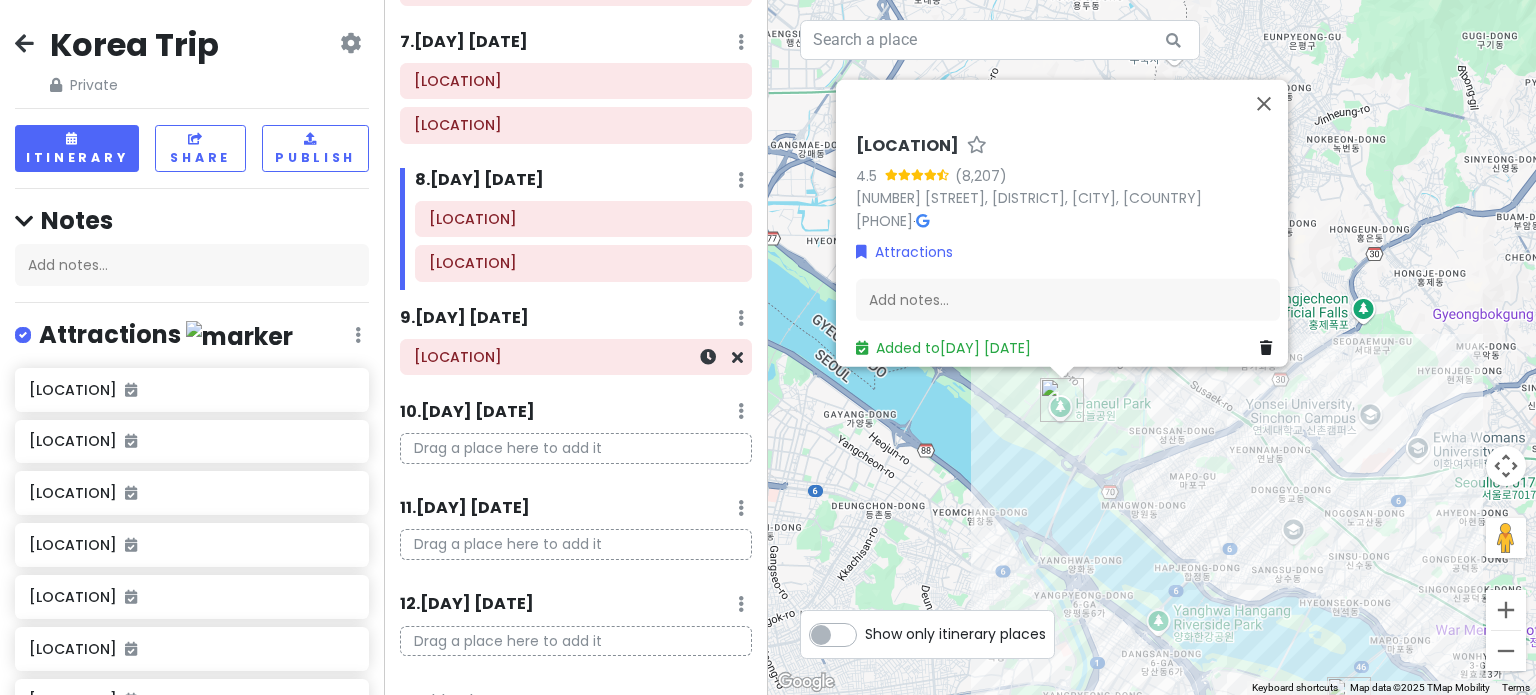click on "[LOCATION]" at bounding box center [576, 357] 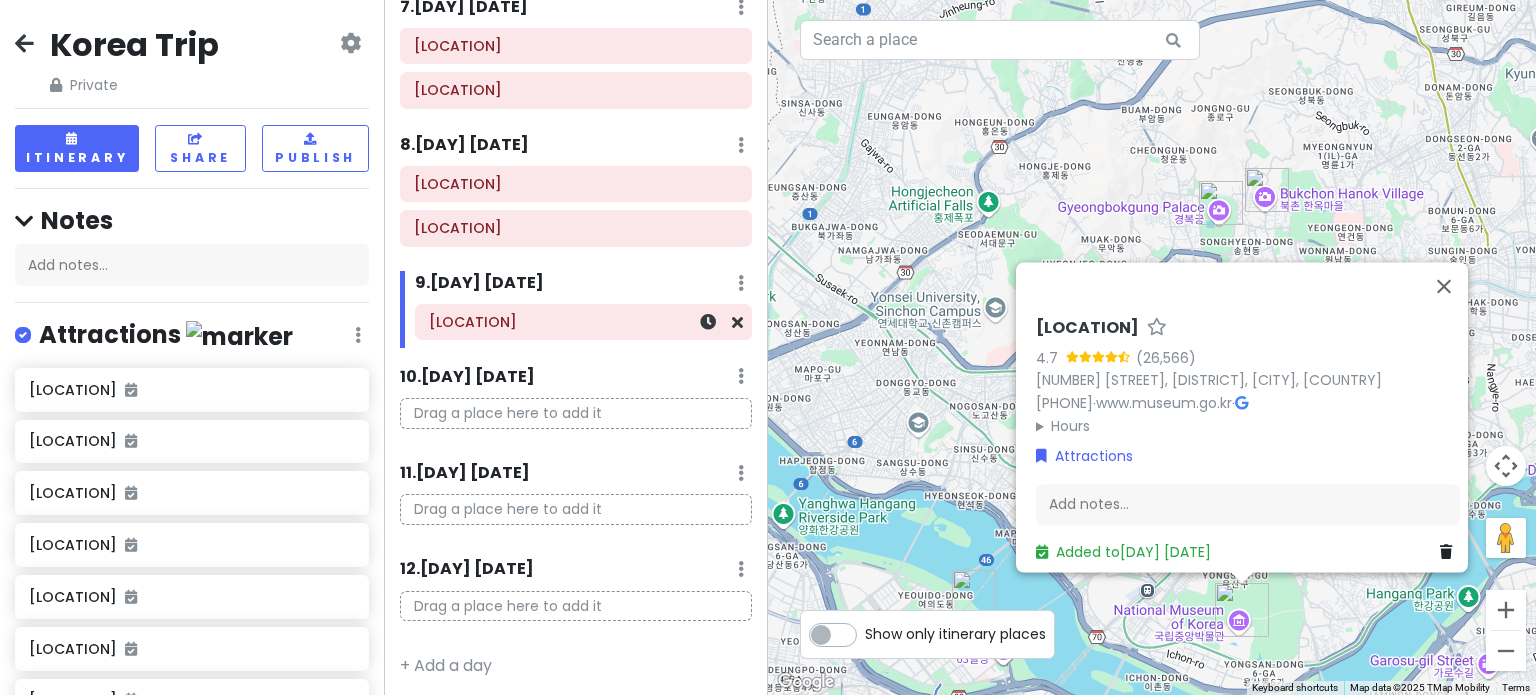 scroll, scrollTop: 936, scrollLeft: 0, axis: vertical 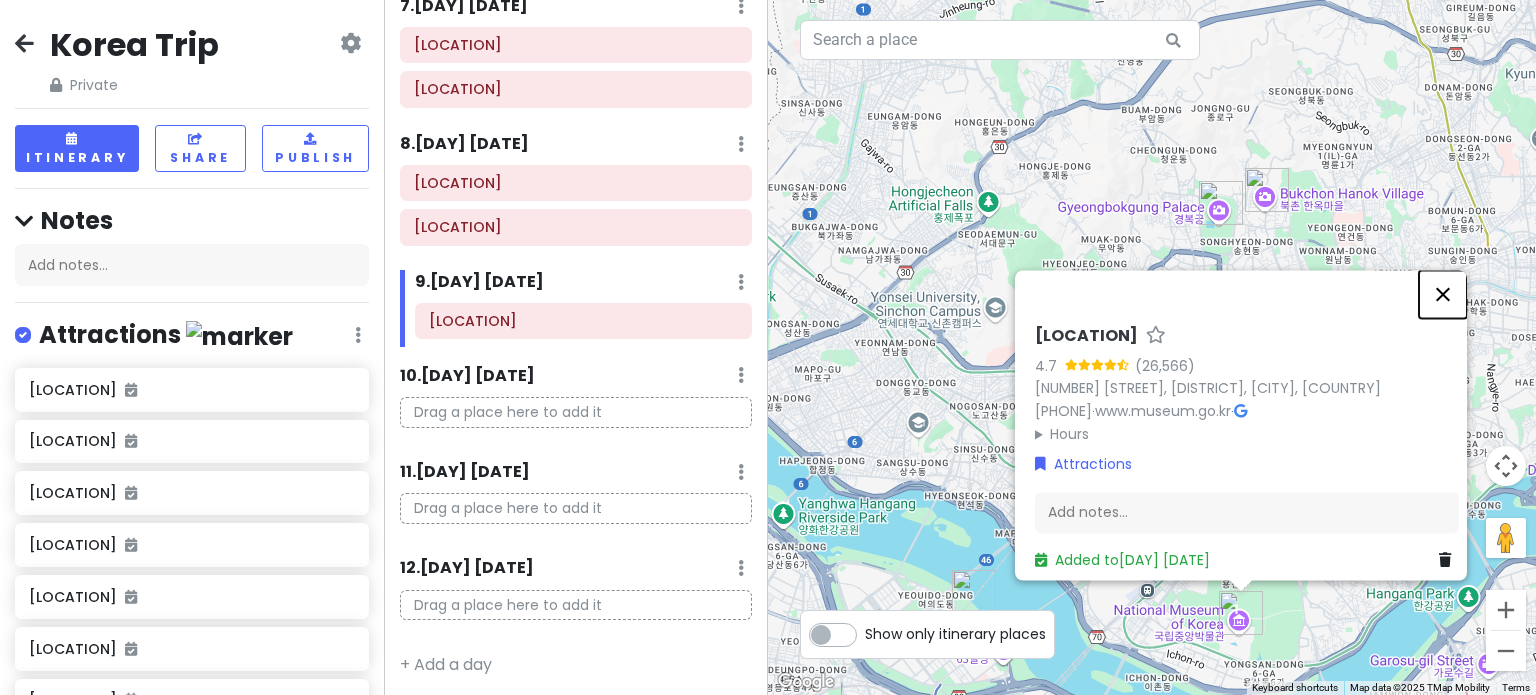 click at bounding box center [1443, 294] 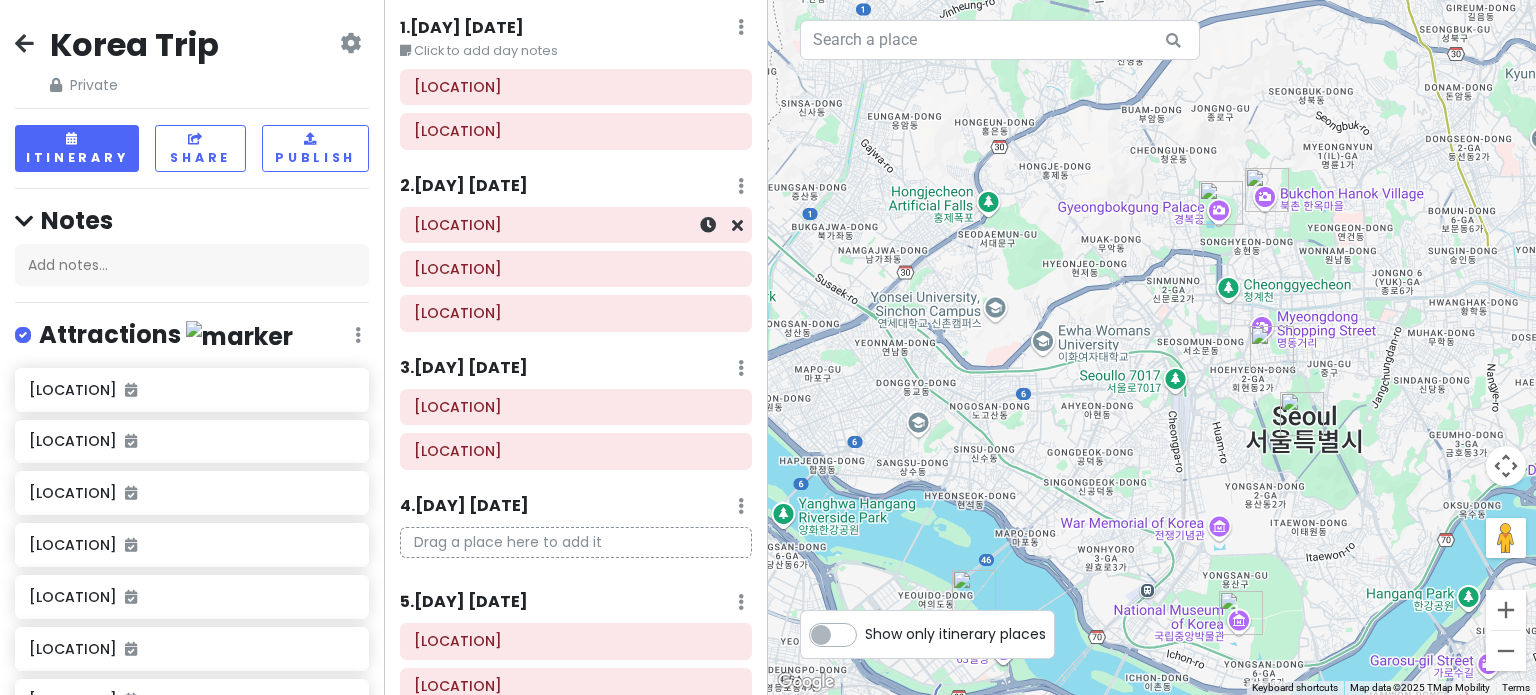 scroll, scrollTop: 900, scrollLeft: 0, axis: vertical 